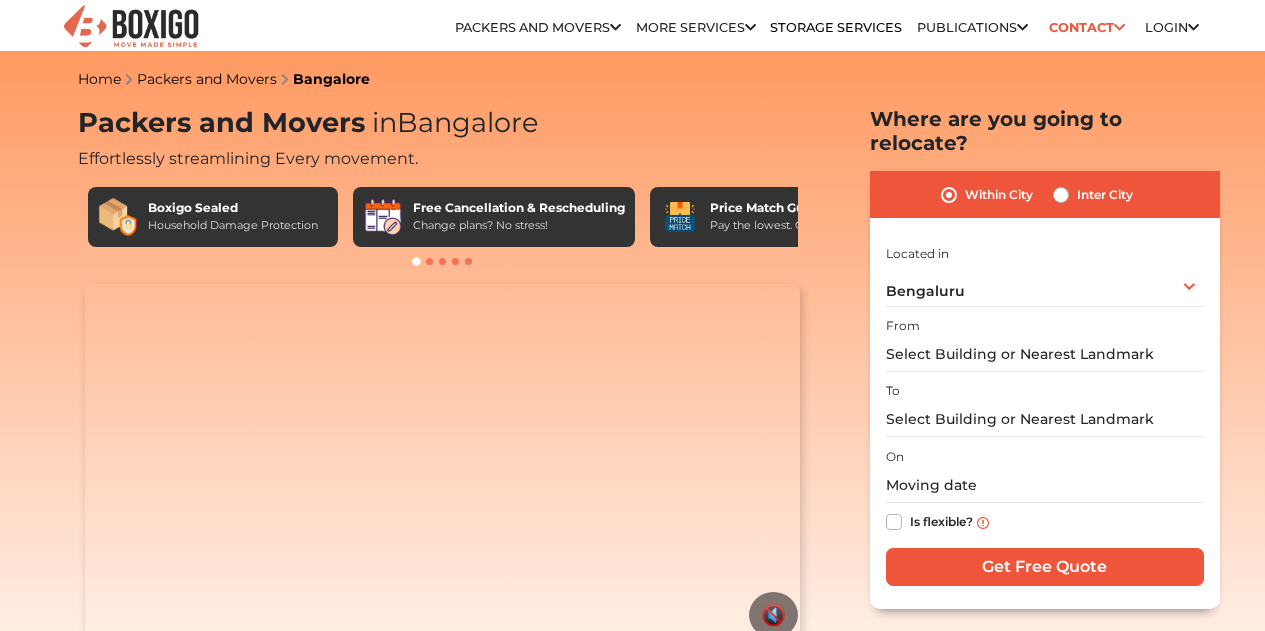 scroll, scrollTop: 0, scrollLeft: 0, axis: both 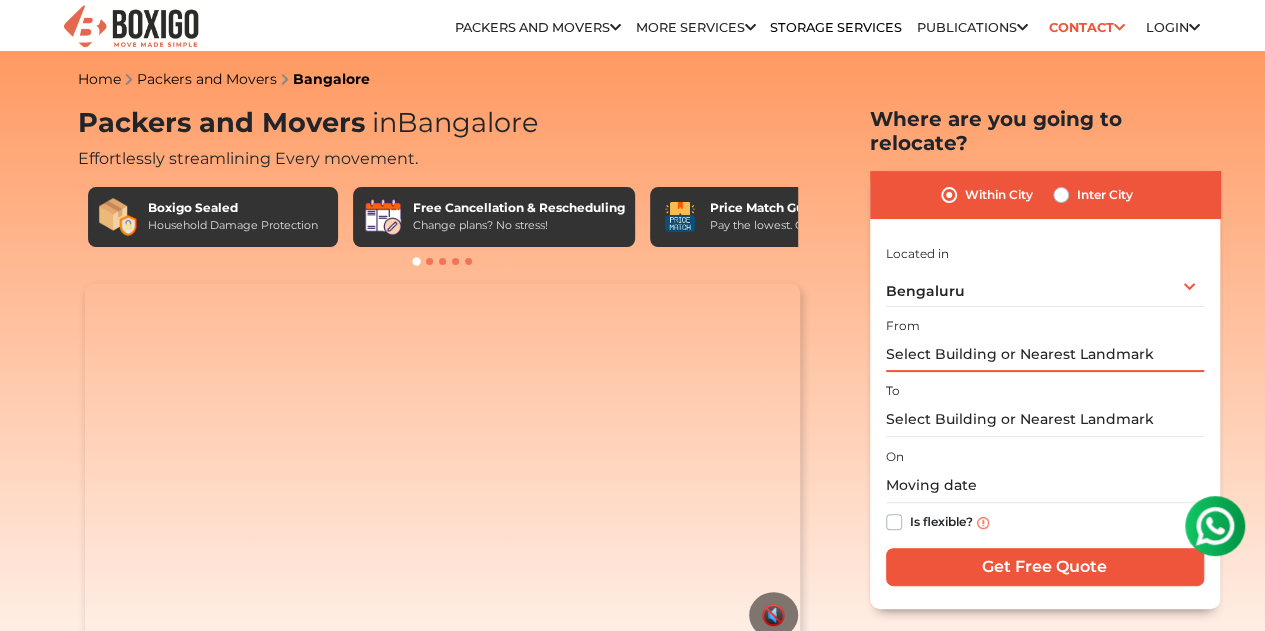 click at bounding box center (1045, 354) 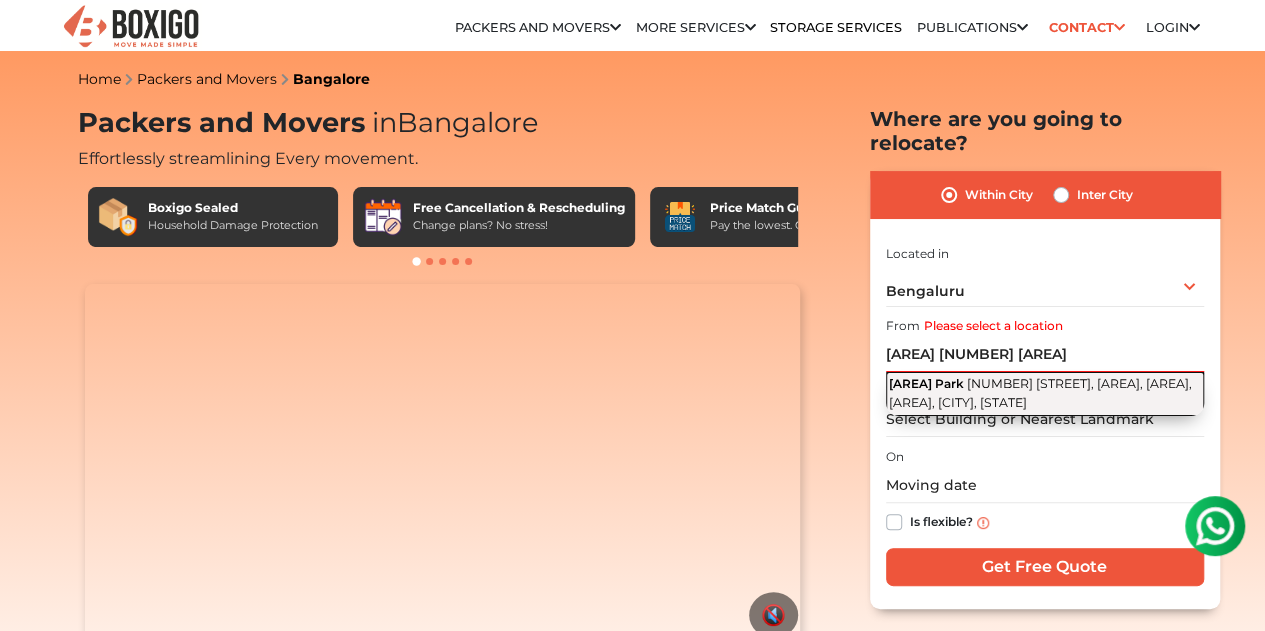 click on "Indiranagara Park" at bounding box center [926, 383] 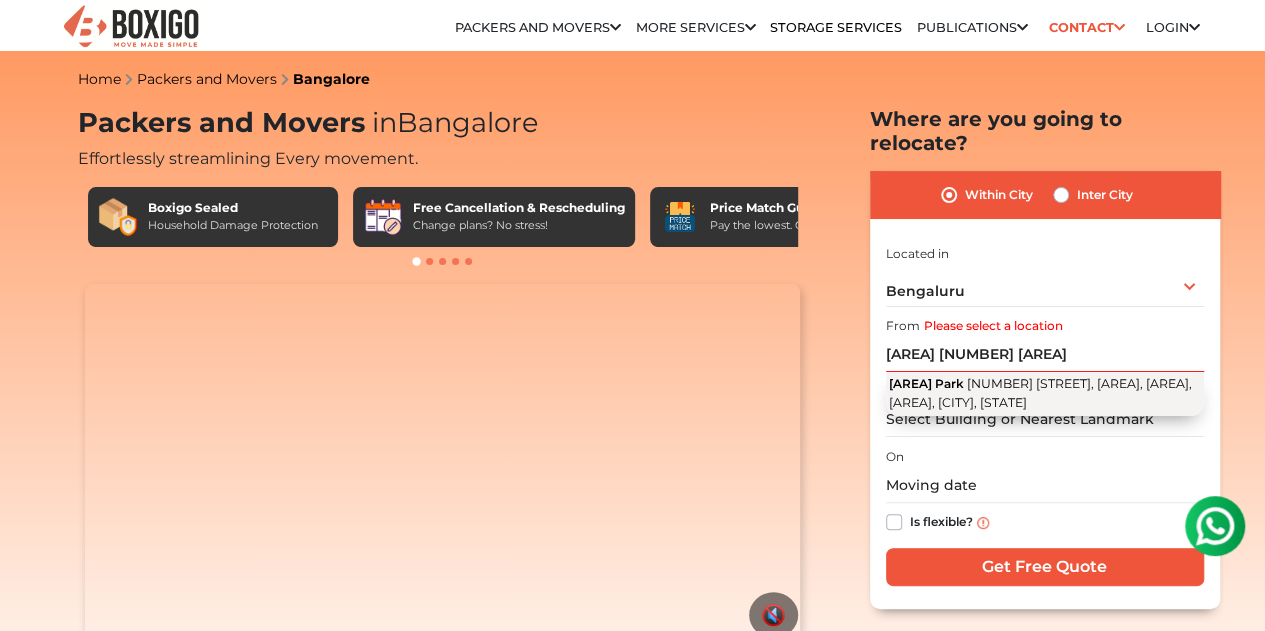 type on "[STREET], [STREET], [LOCALITY], [LOCALITY], [CITY], [STATE]" 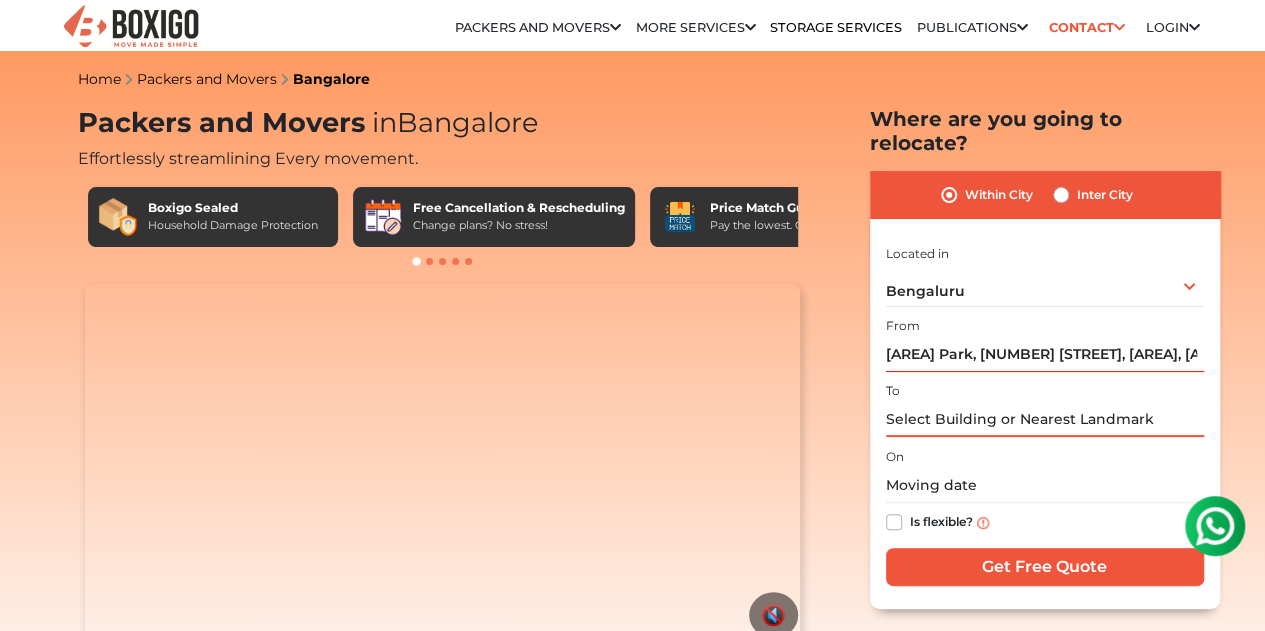 click at bounding box center (1045, 419) 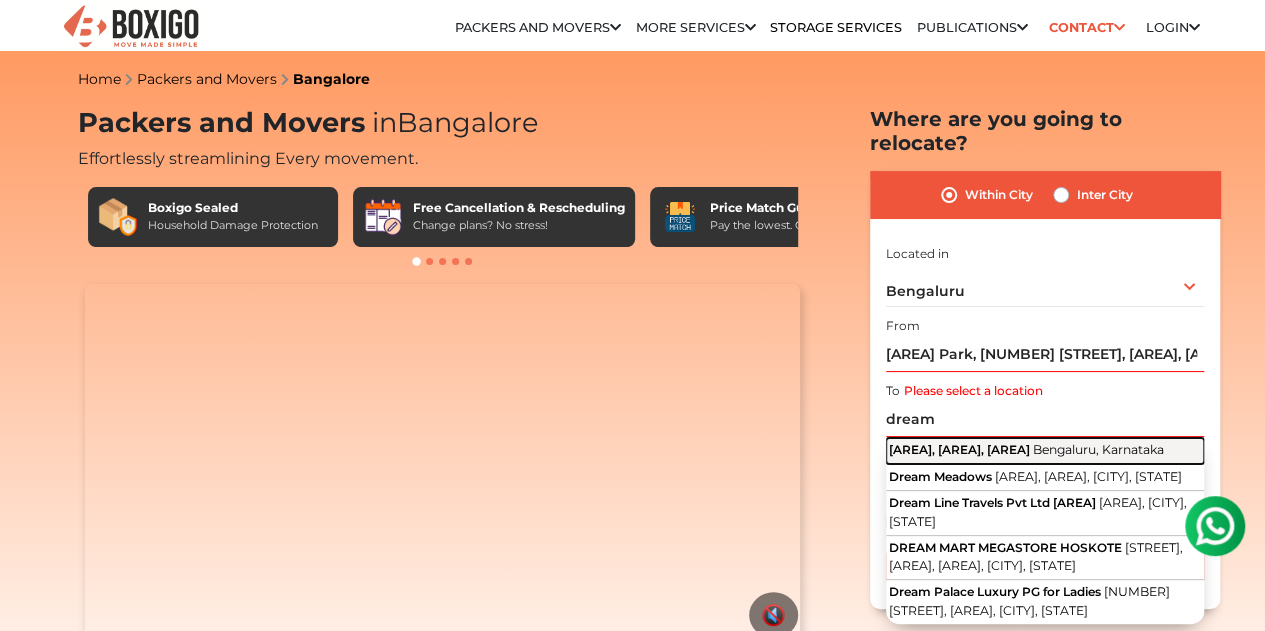 click on "Dream Paradise Layout, Aishwarya Crystal Layout, Begur" at bounding box center (959, 449) 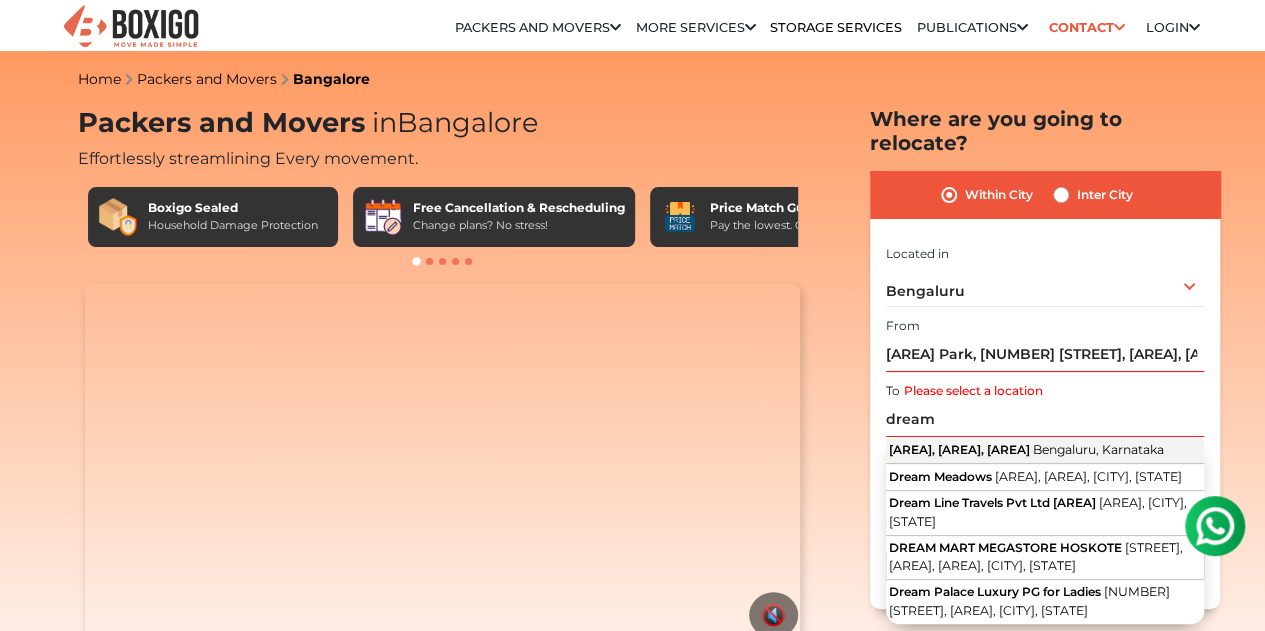 type on "[LOCALITY], [LOCALITY], [CITY], [STATE]" 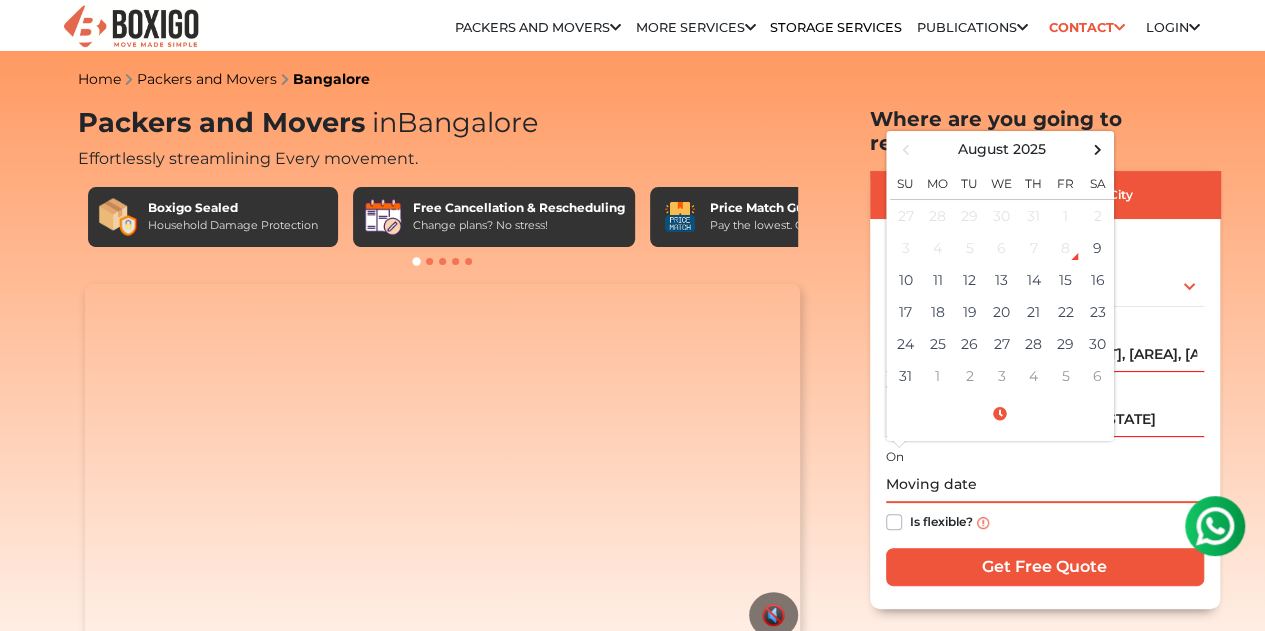 click at bounding box center (1045, 485) 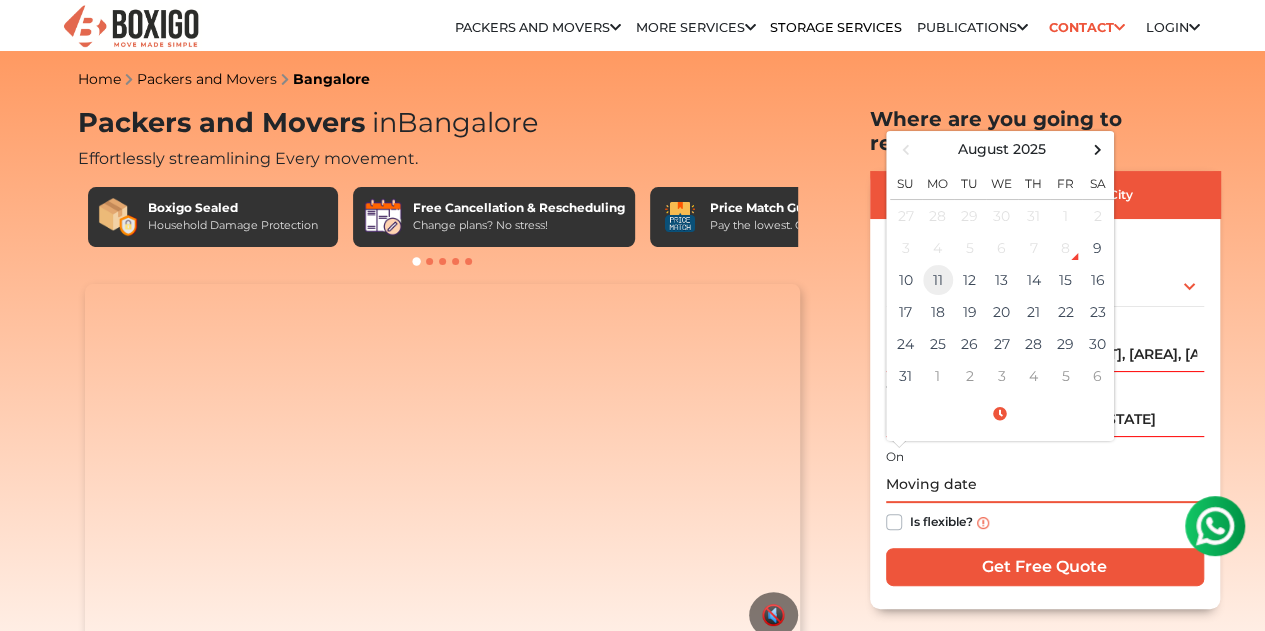 click on "11" at bounding box center [938, 280] 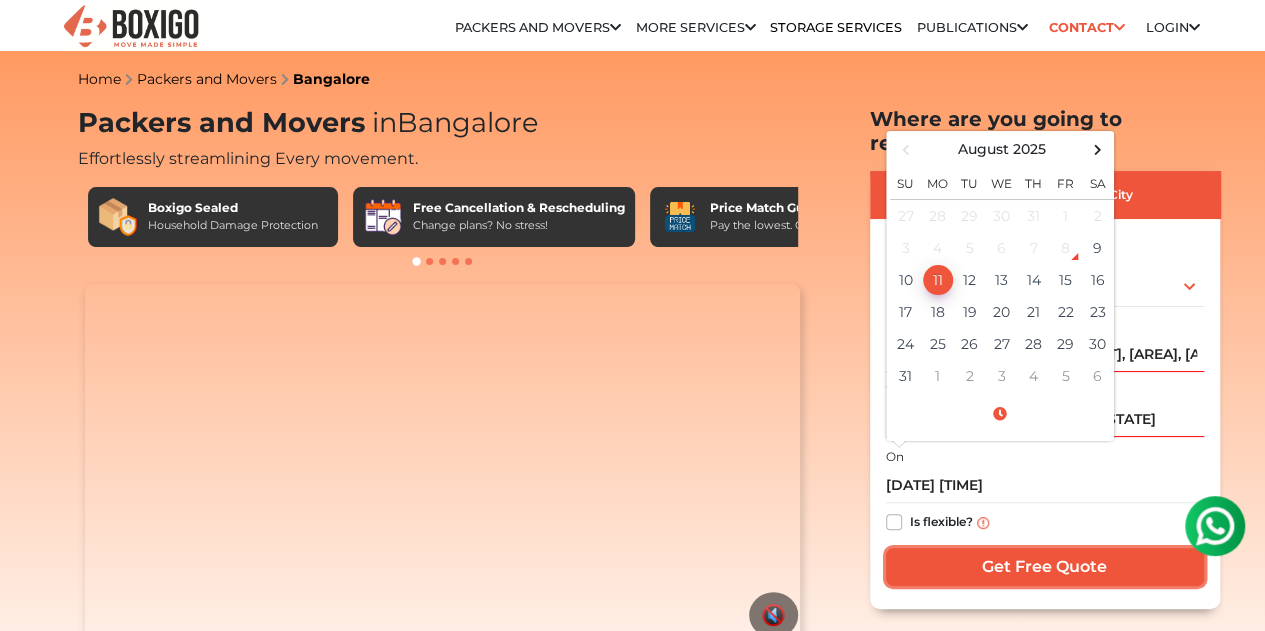 click on "Get Free Quote" at bounding box center [1045, 567] 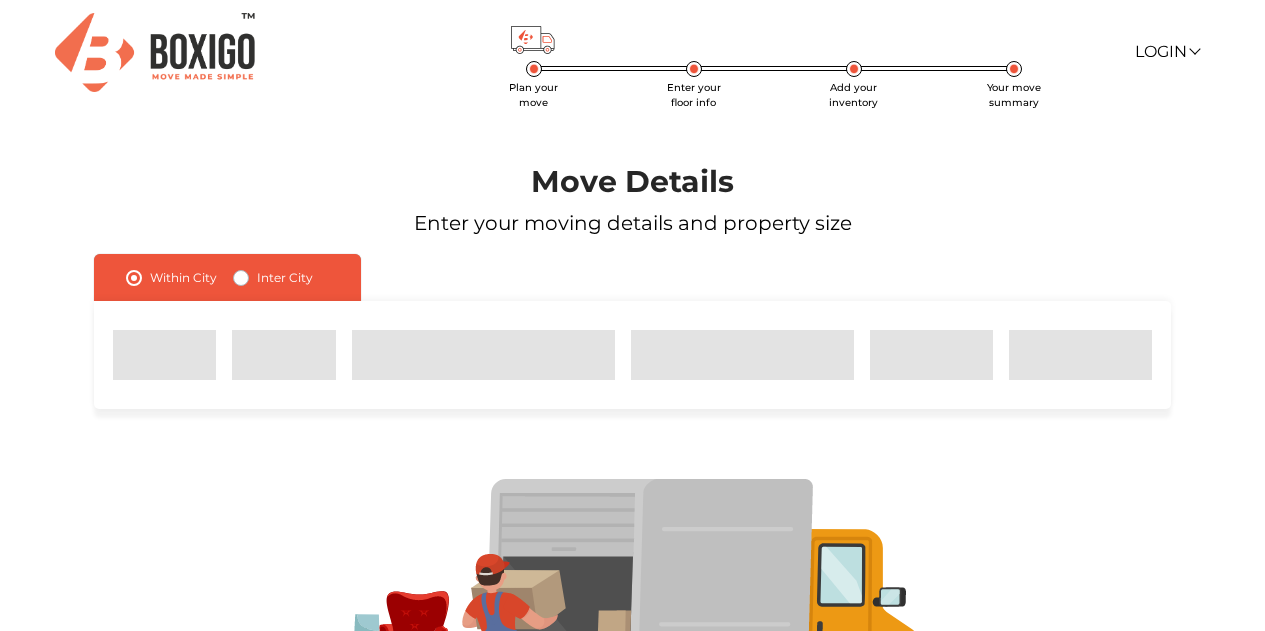 scroll, scrollTop: 0, scrollLeft: 0, axis: both 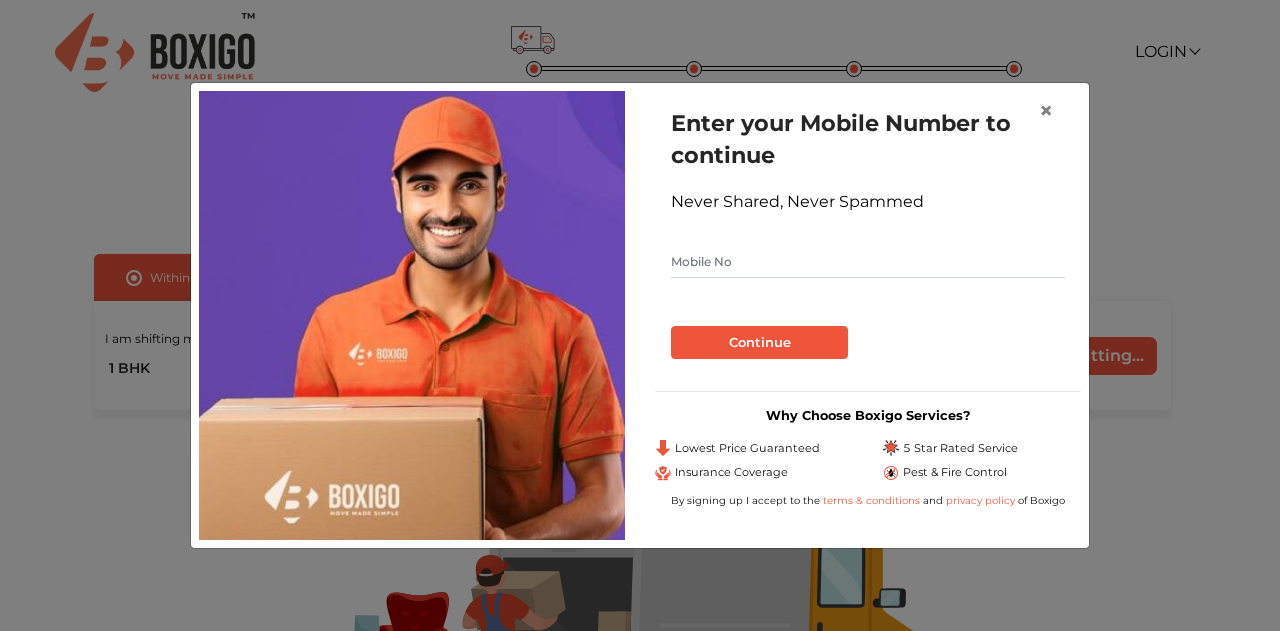 click at bounding box center [868, 262] 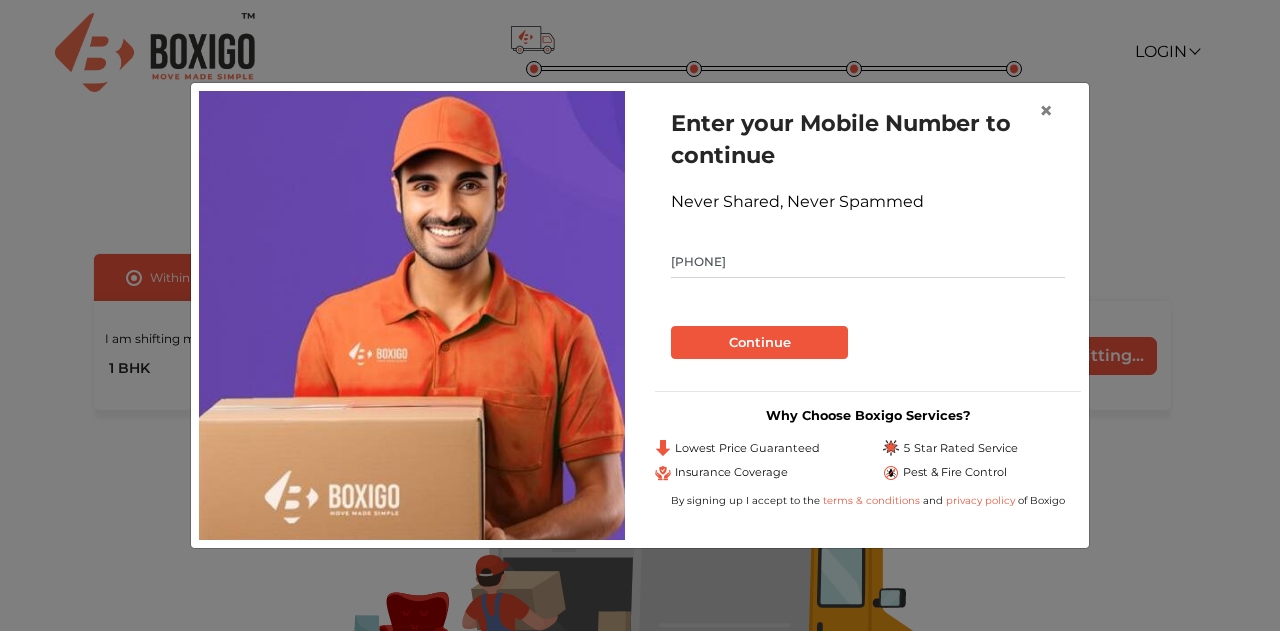 type on "[PHONE]" 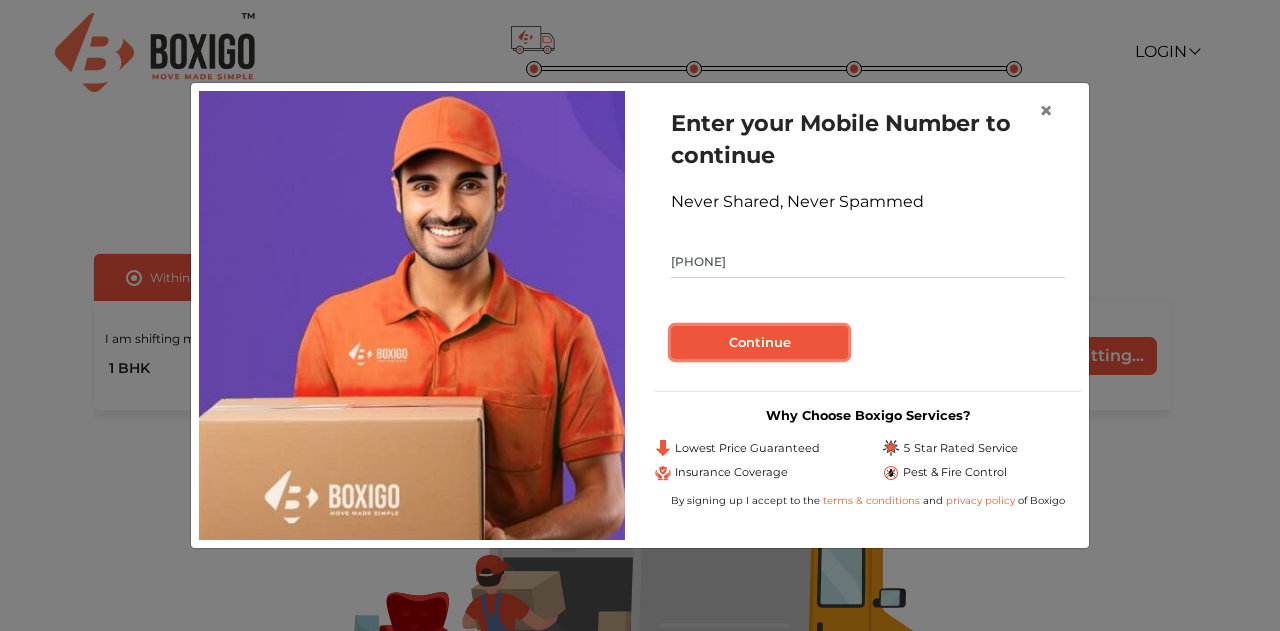 click on "Continue" at bounding box center [759, 343] 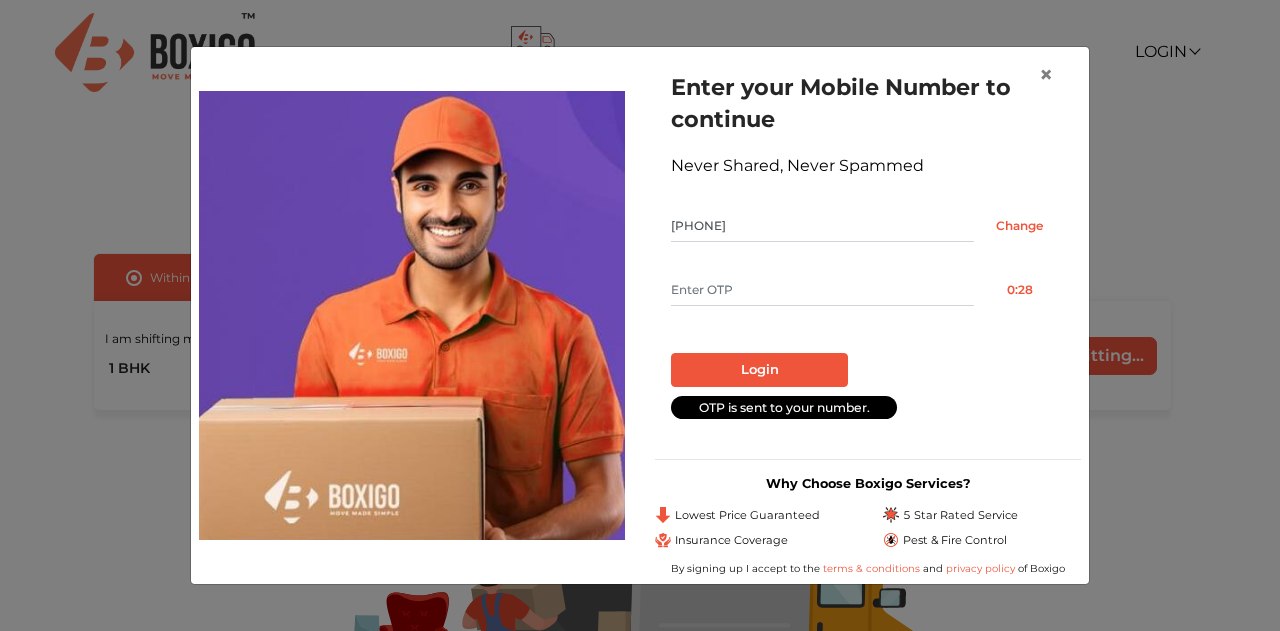click at bounding box center (822, 290) 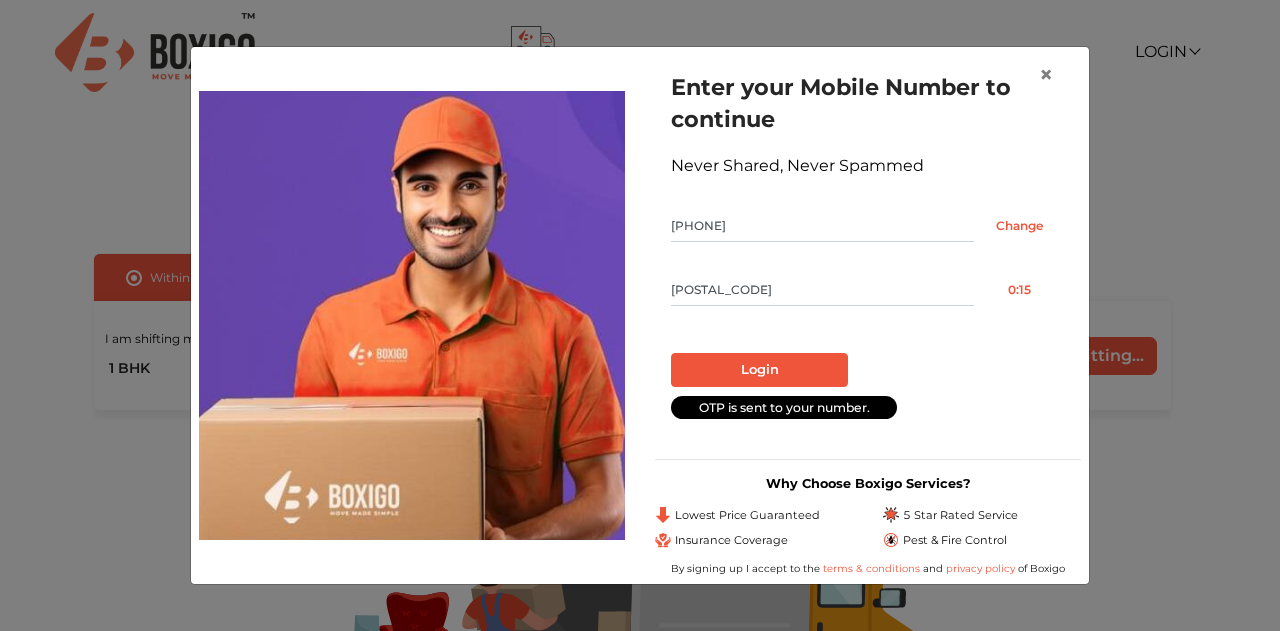type on "[POSTAL_CODE]" 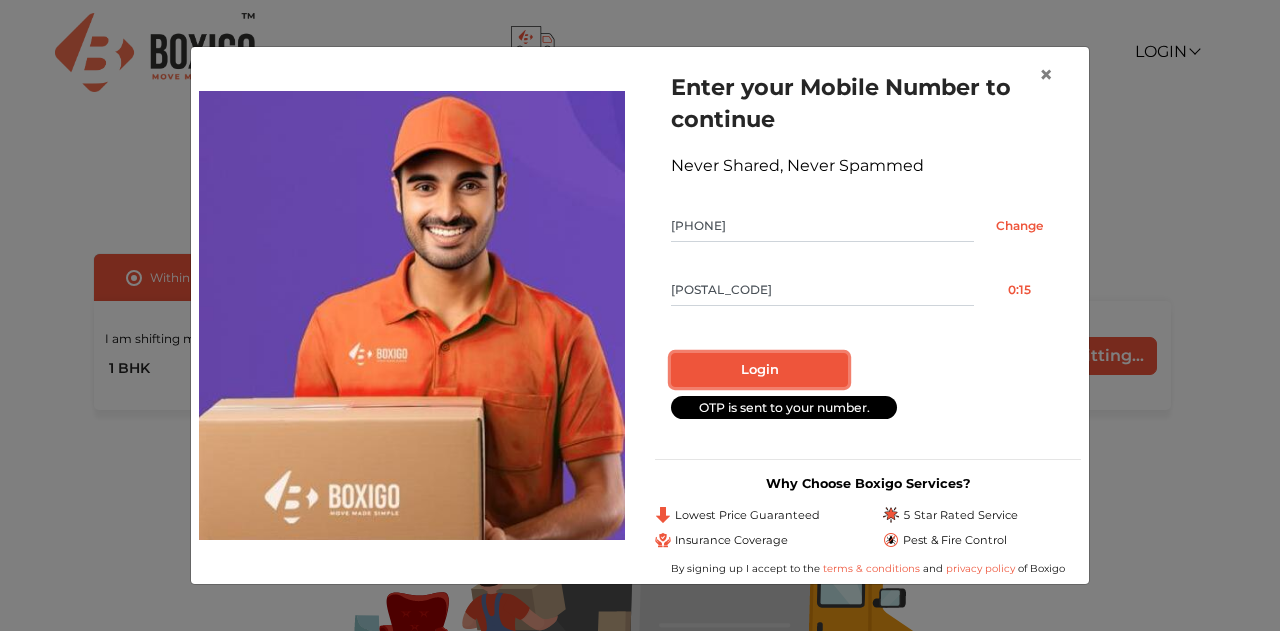 click on "Login" at bounding box center (759, 370) 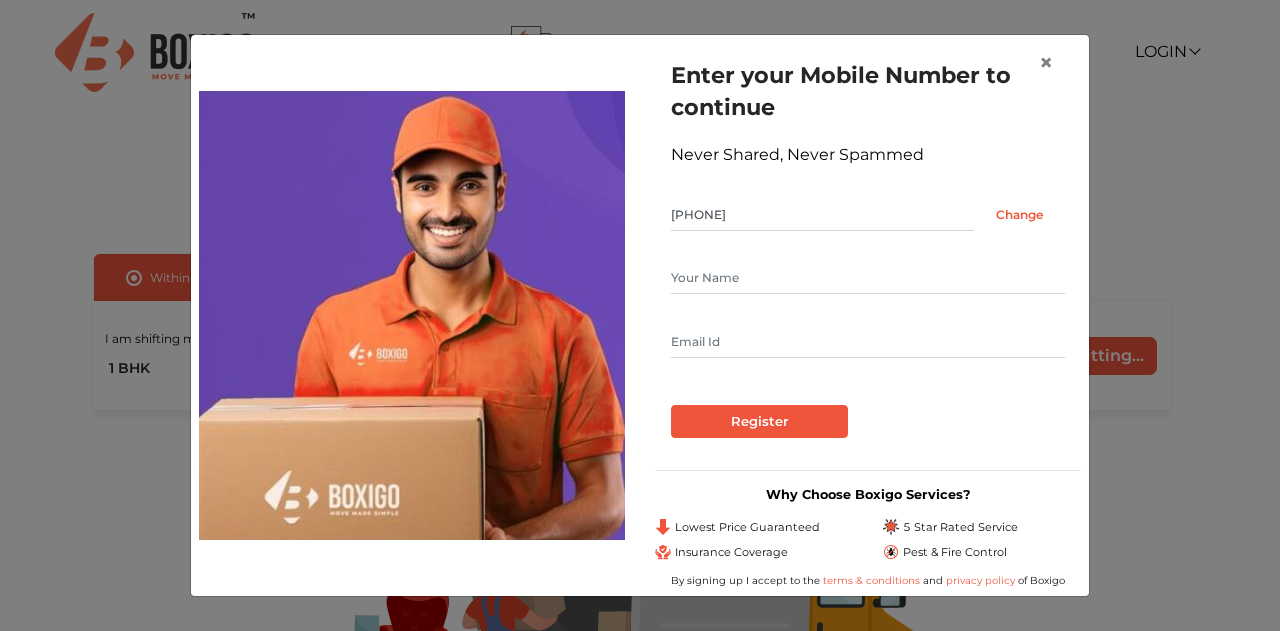 click at bounding box center [868, 278] 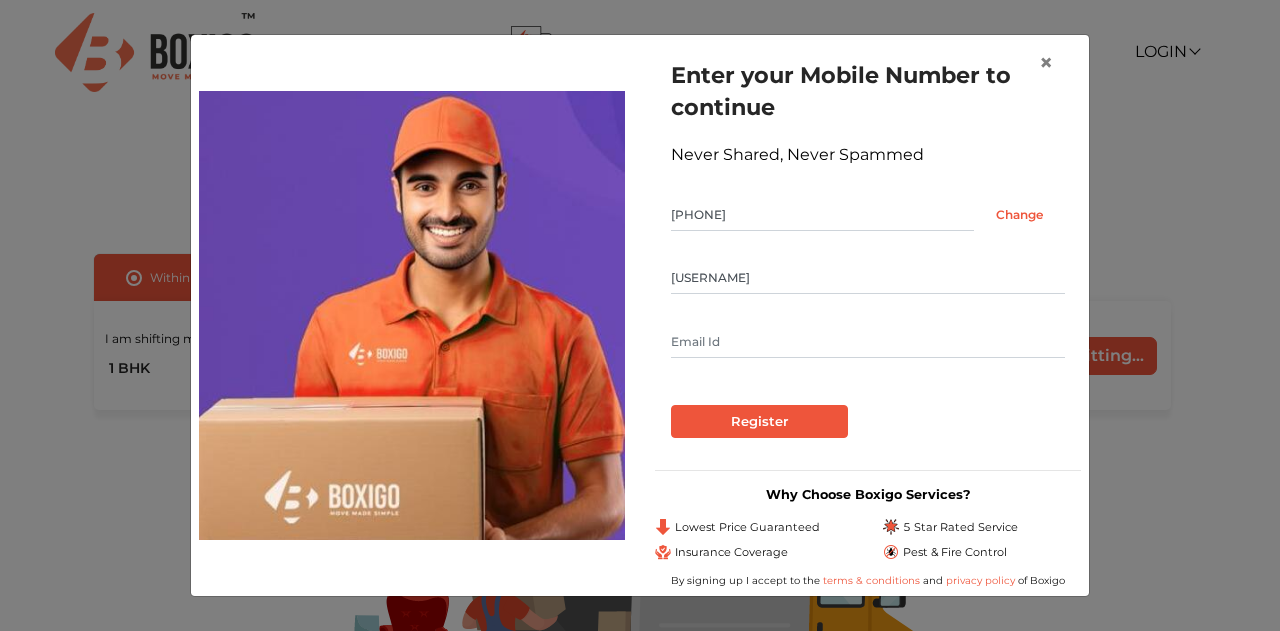 type on "[USERNAME]" 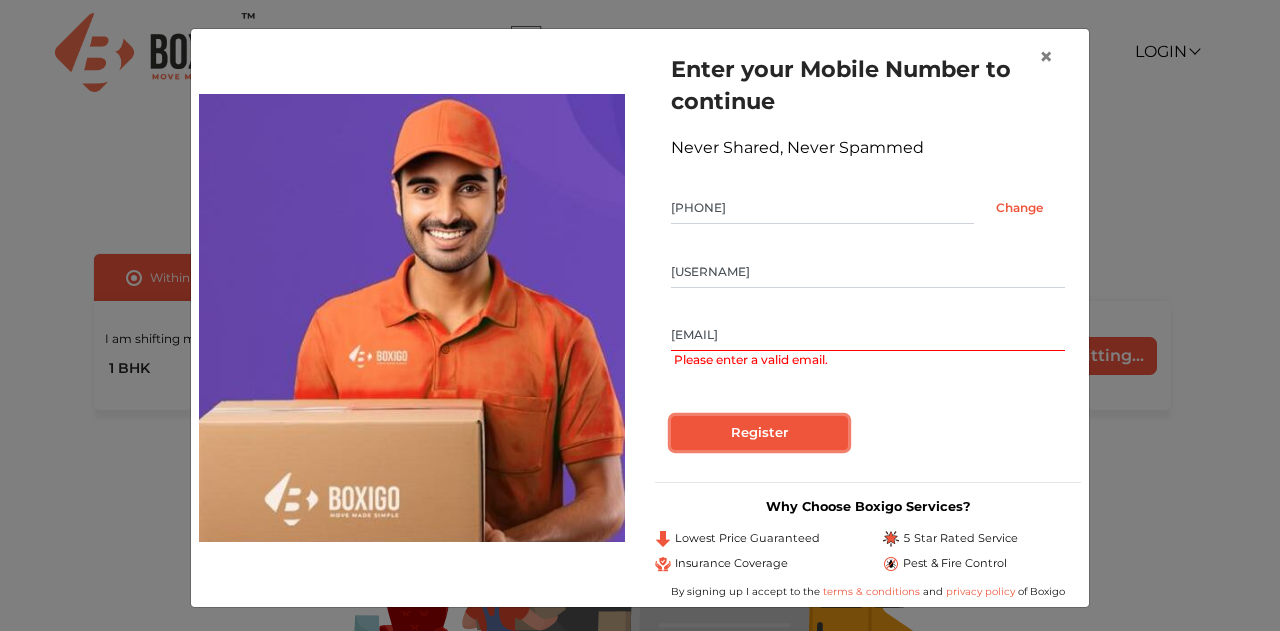 click on "Register" at bounding box center (759, 433) 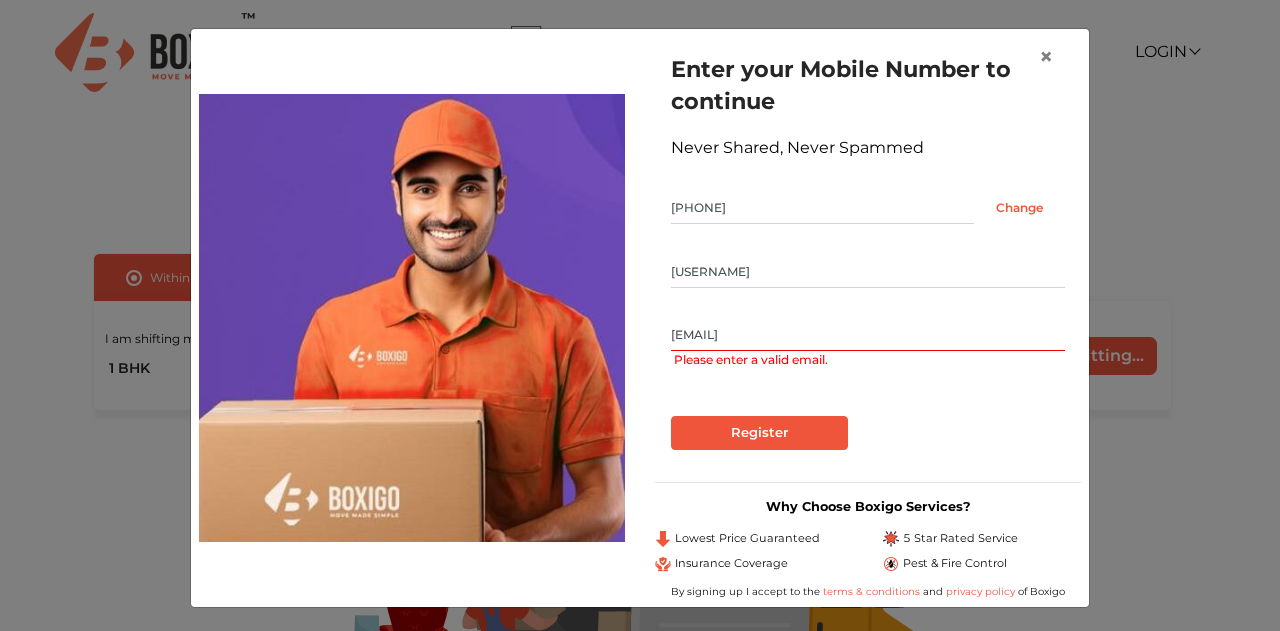scroll, scrollTop: 3, scrollLeft: 0, axis: vertical 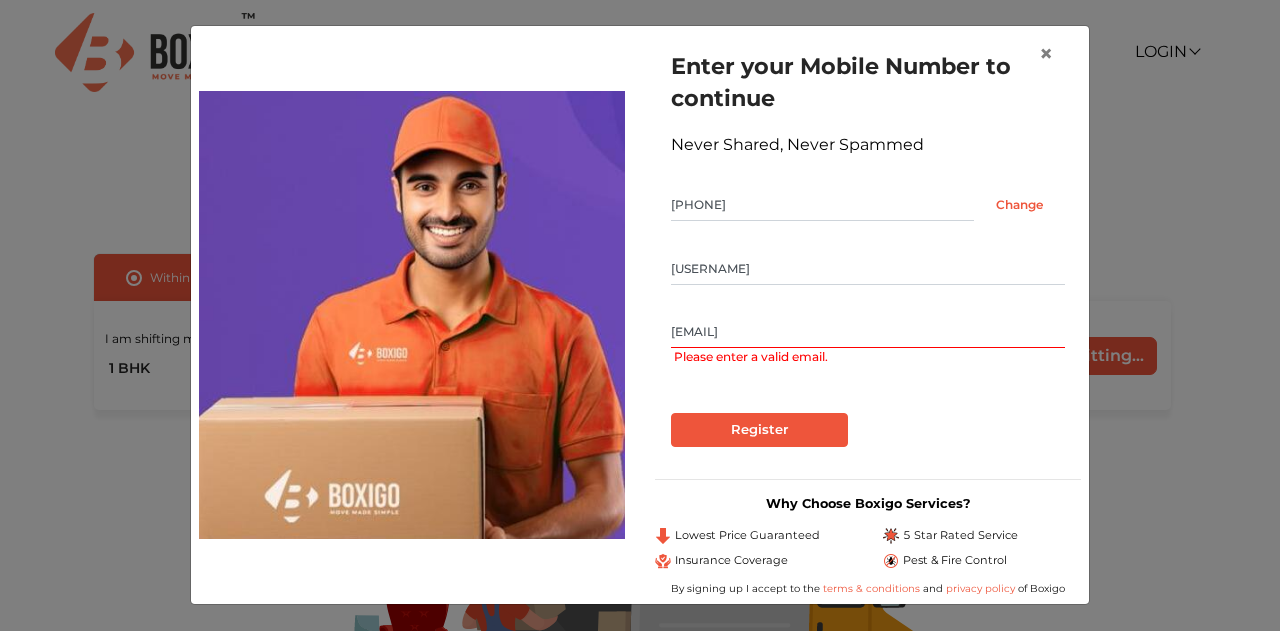 click on "[EMAIL]" at bounding box center [868, 332] 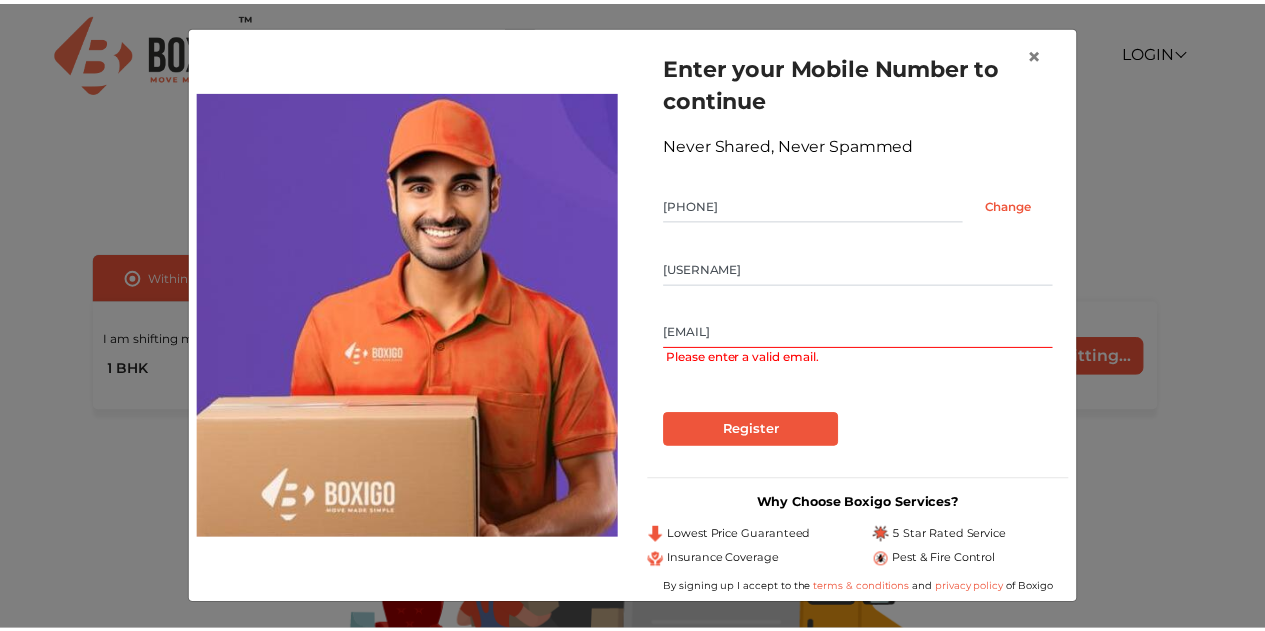 scroll, scrollTop: 0, scrollLeft: 0, axis: both 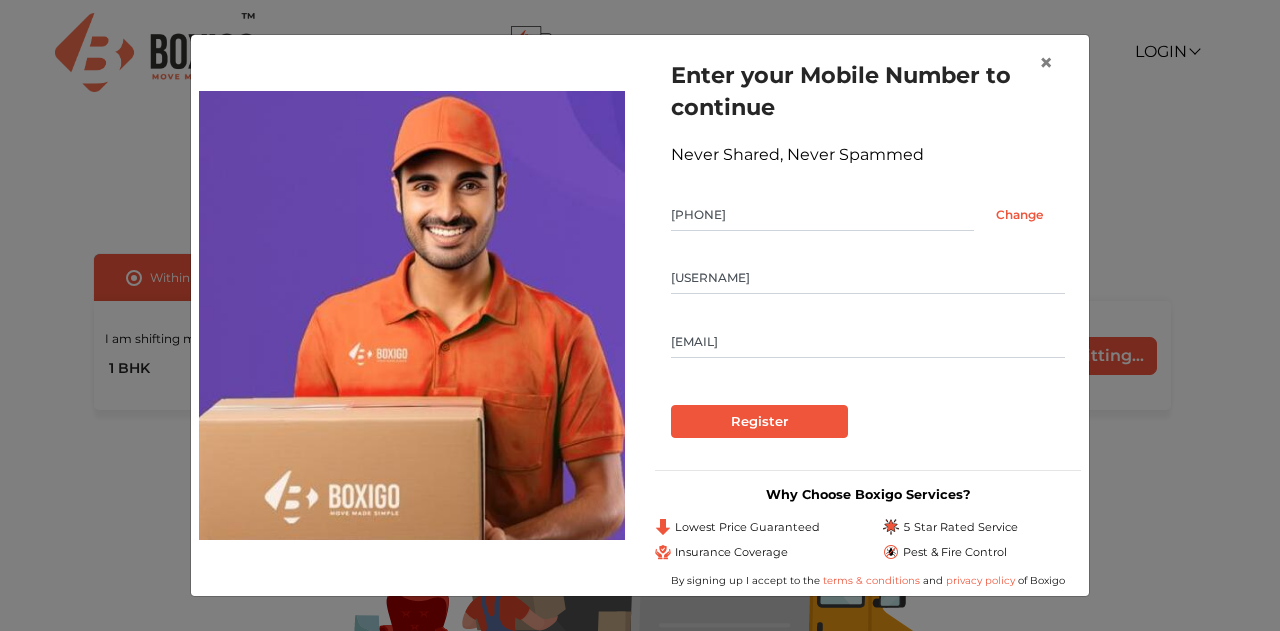 type on "[EMAIL]" 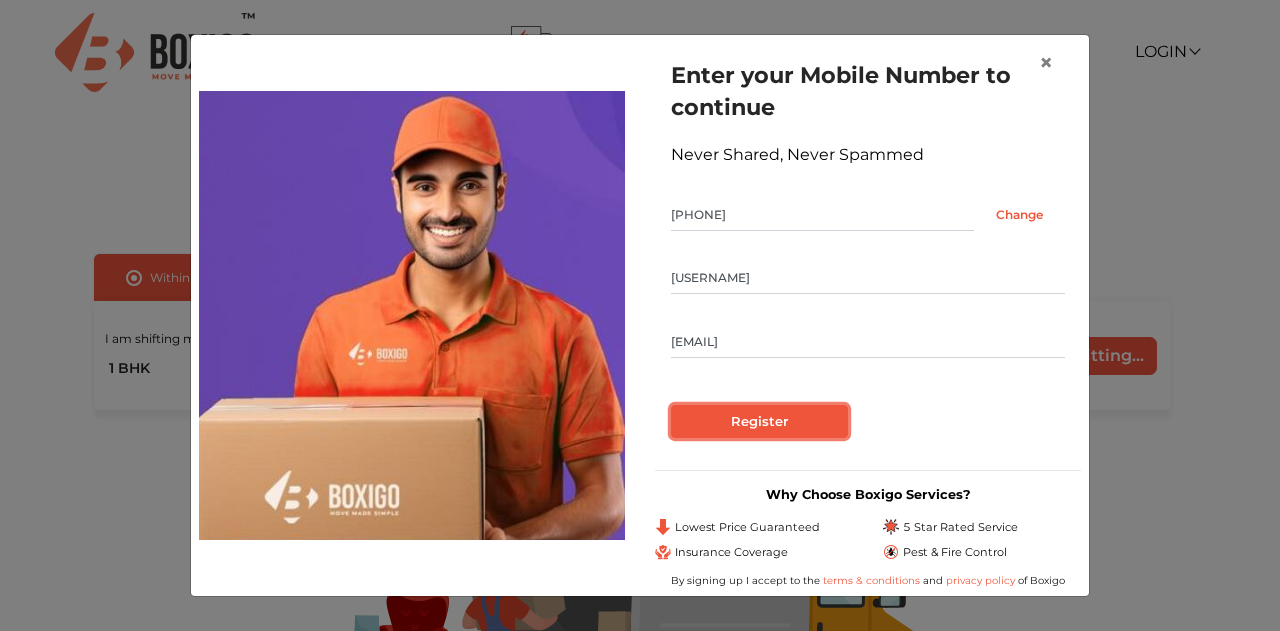 click on "Register" at bounding box center (759, 422) 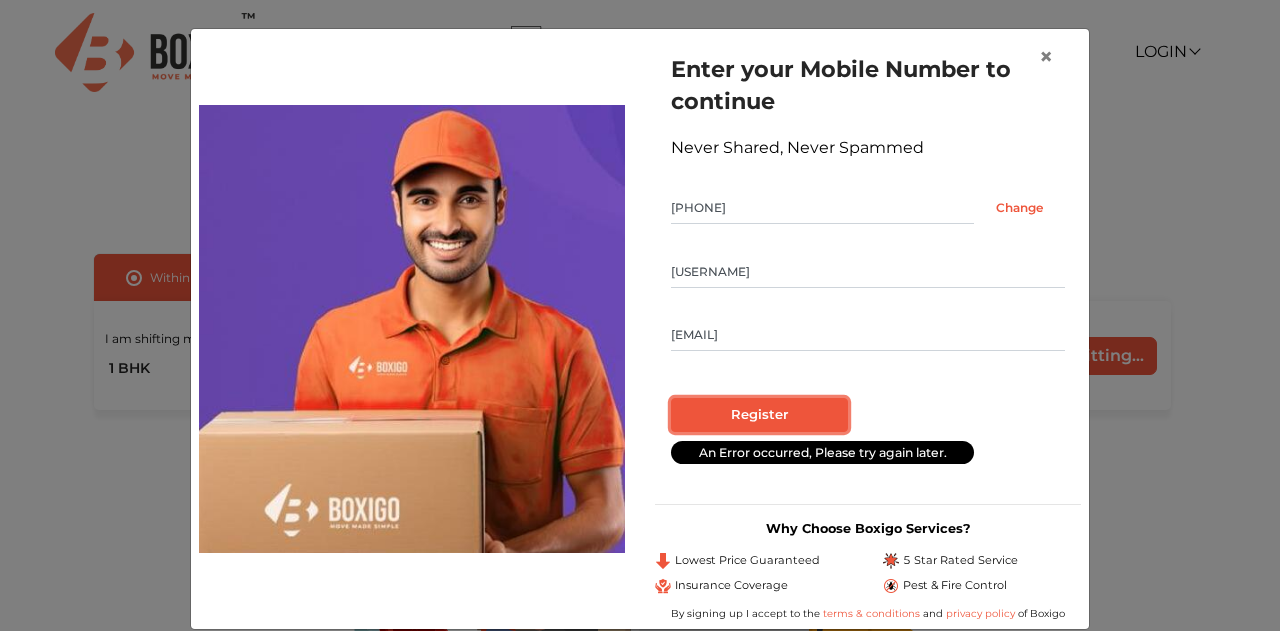 click on "Register" at bounding box center [759, 415] 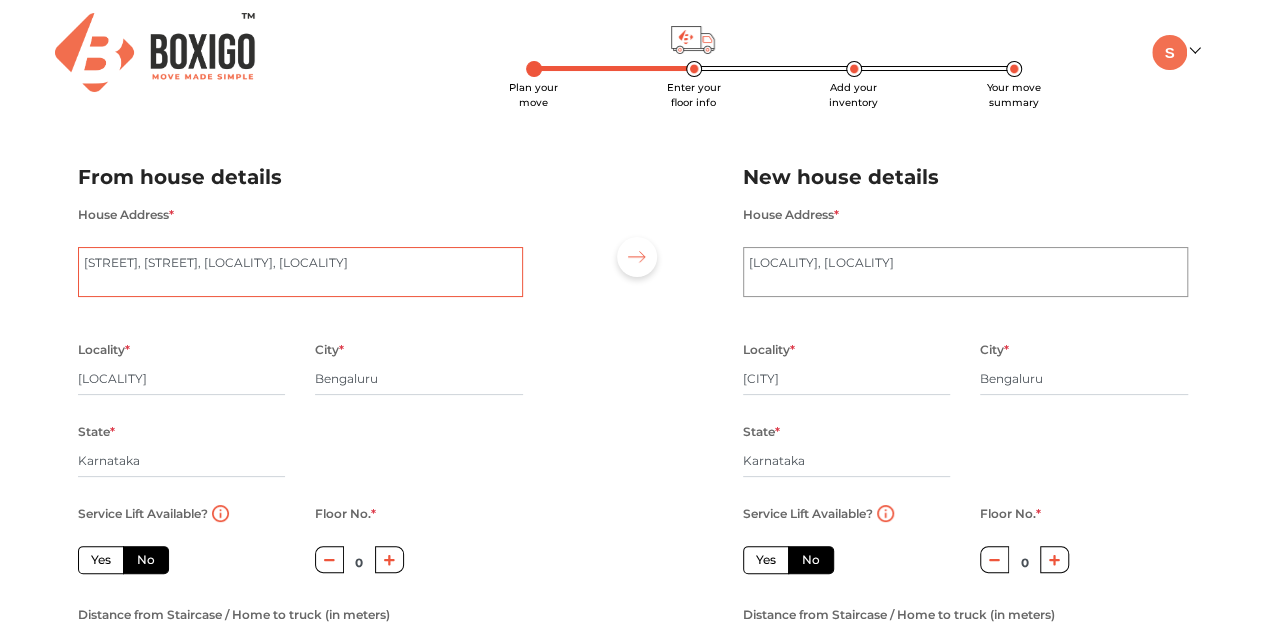 click on "[STREET], [STREET], [LOCALITY], [LOCALITY]" at bounding box center (300, 272) 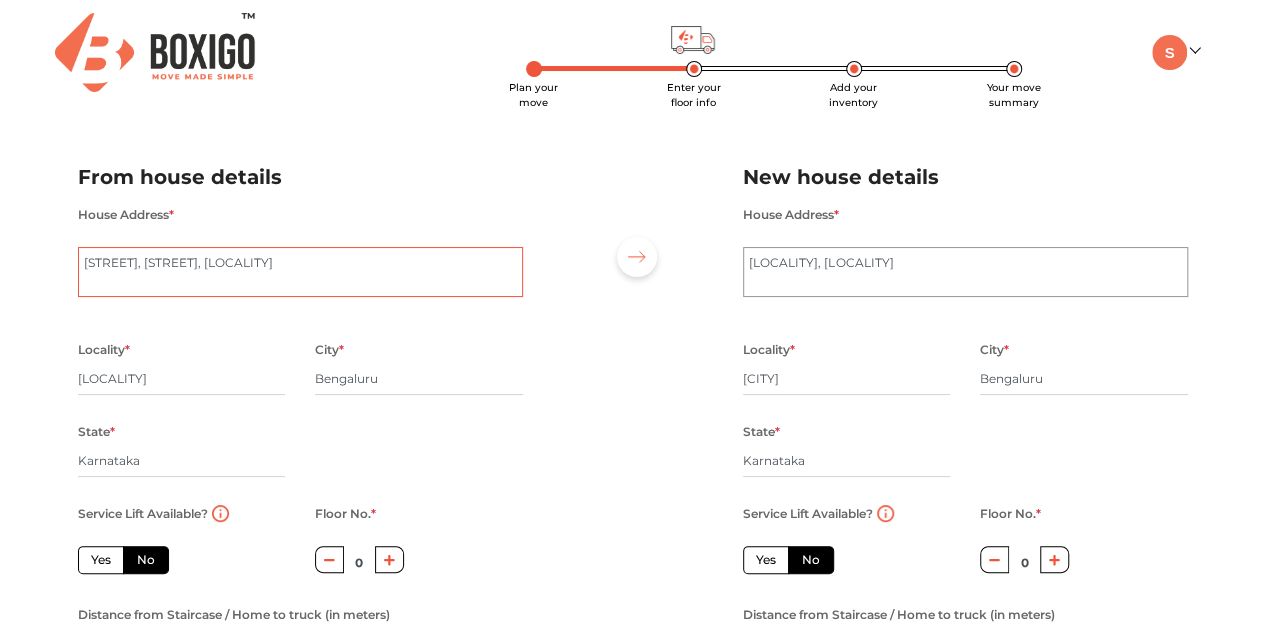 type on "[STREET], [STREET], [LOCALITY]" 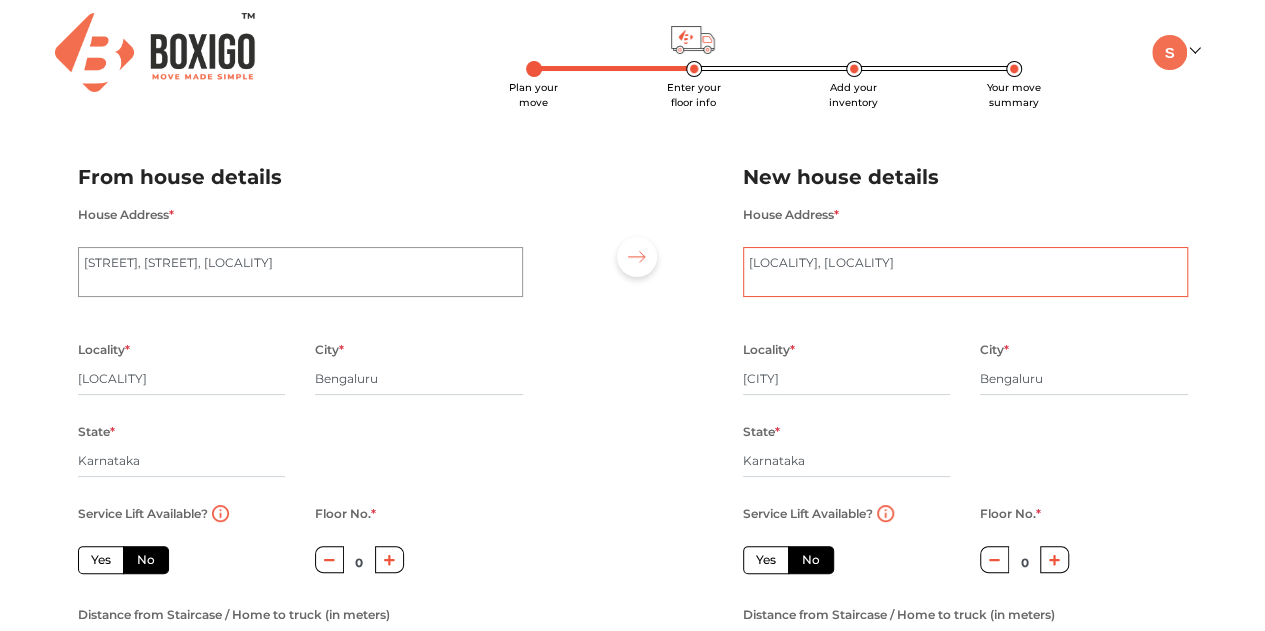 click on "[LOCALITY], [LOCALITY]" at bounding box center [965, 272] 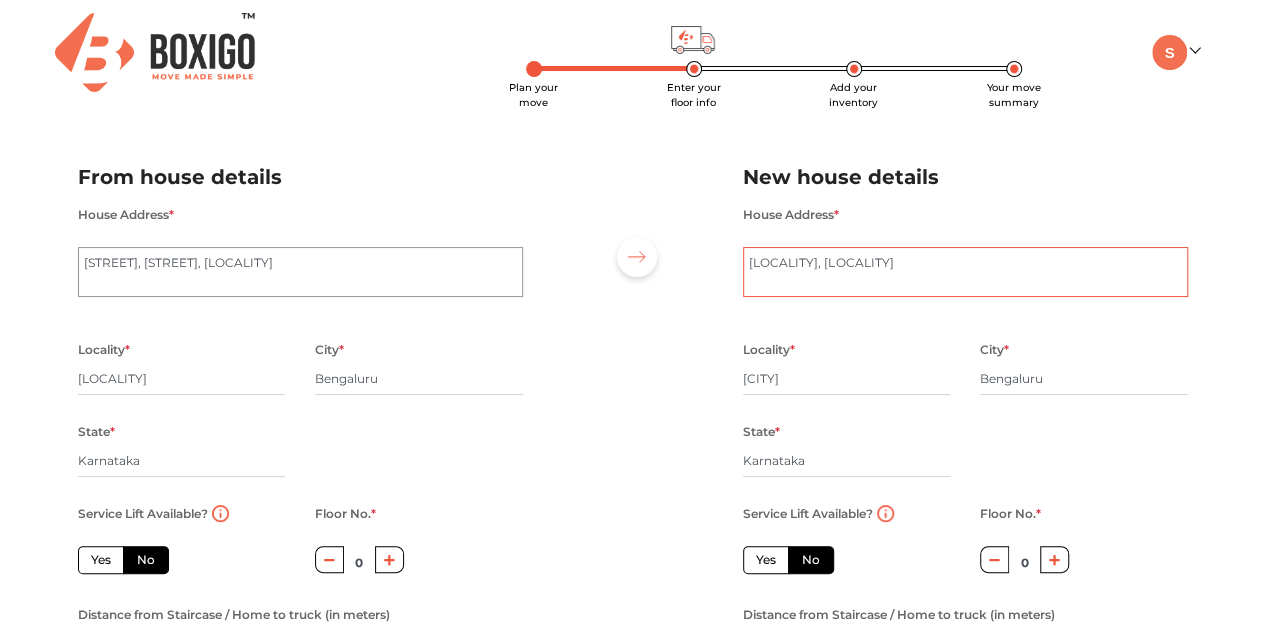 click on "[LOCALITY], [LOCALITY]" at bounding box center (965, 272) 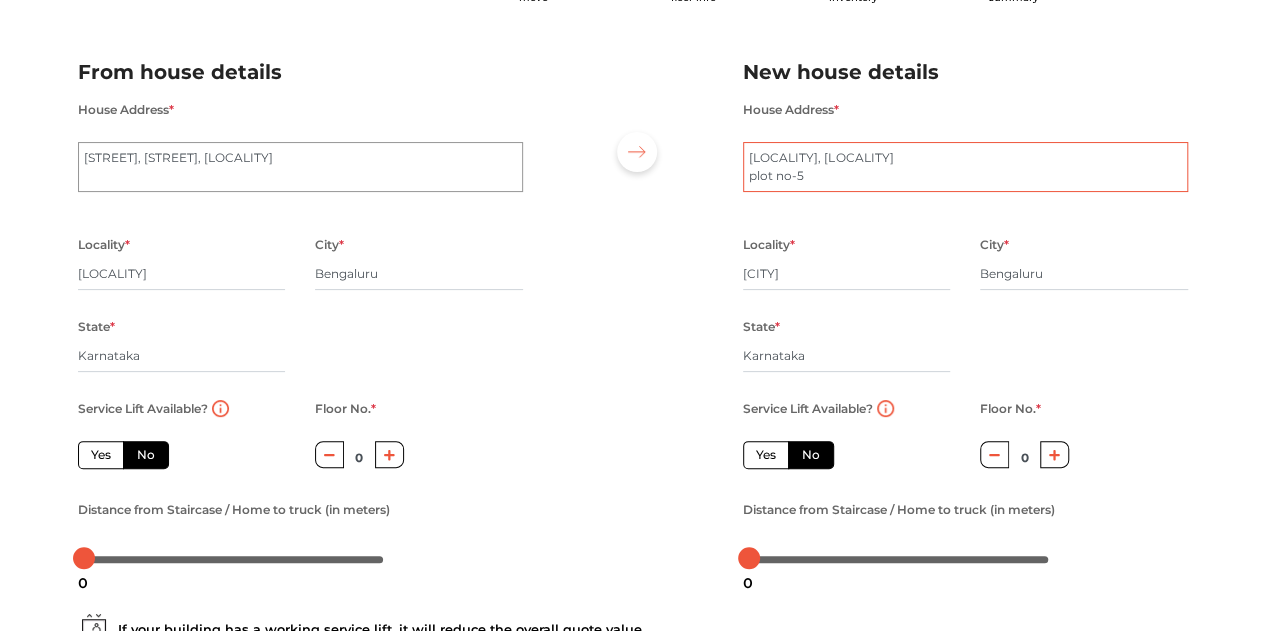 scroll, scrollTop: 137, scrollLeft: 0, axis: vertical 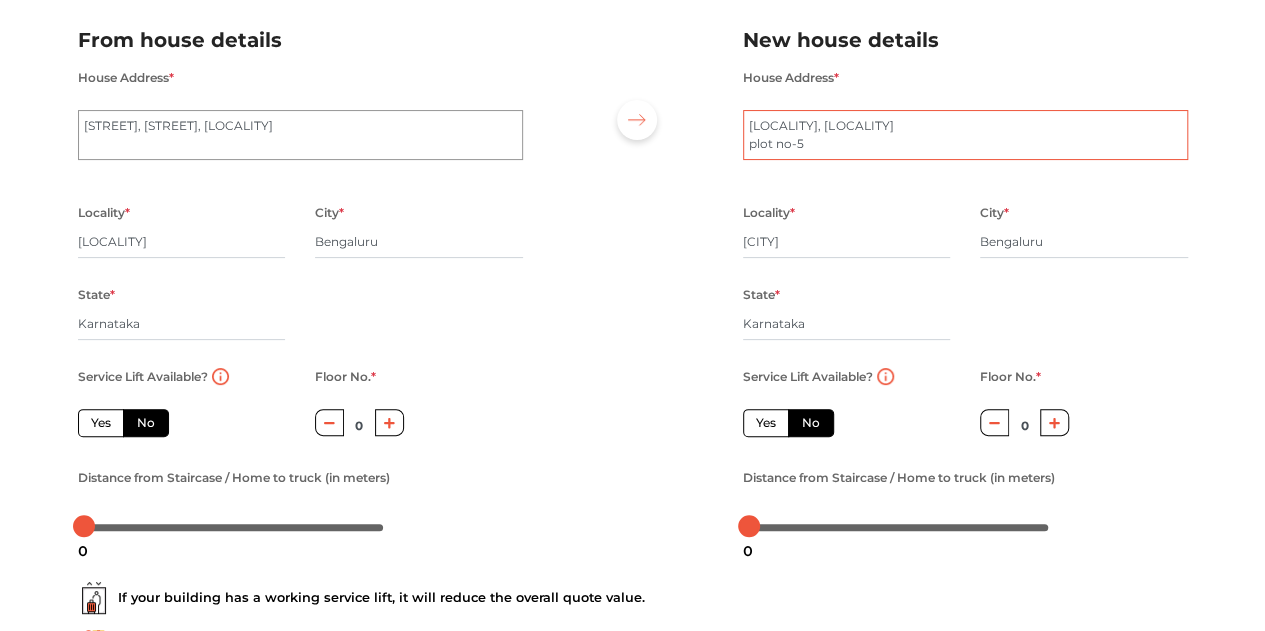 type on "[LOCALITY], [LOCALITY]
plot no-5" 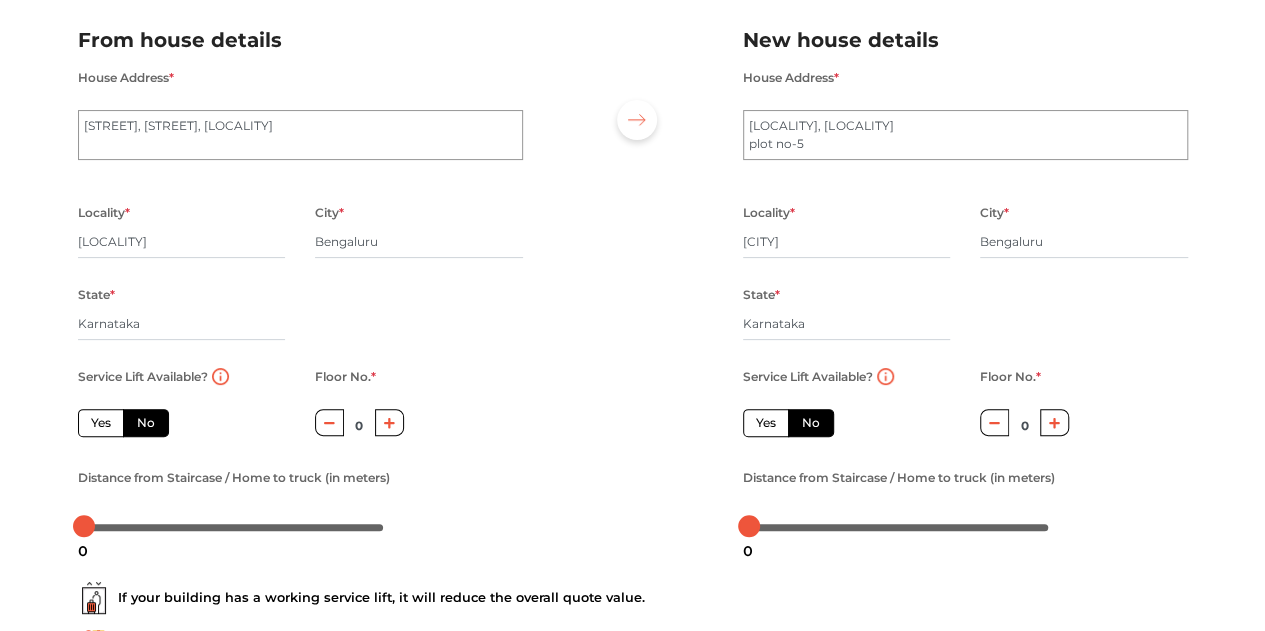 click at bounding box center (389, 422) 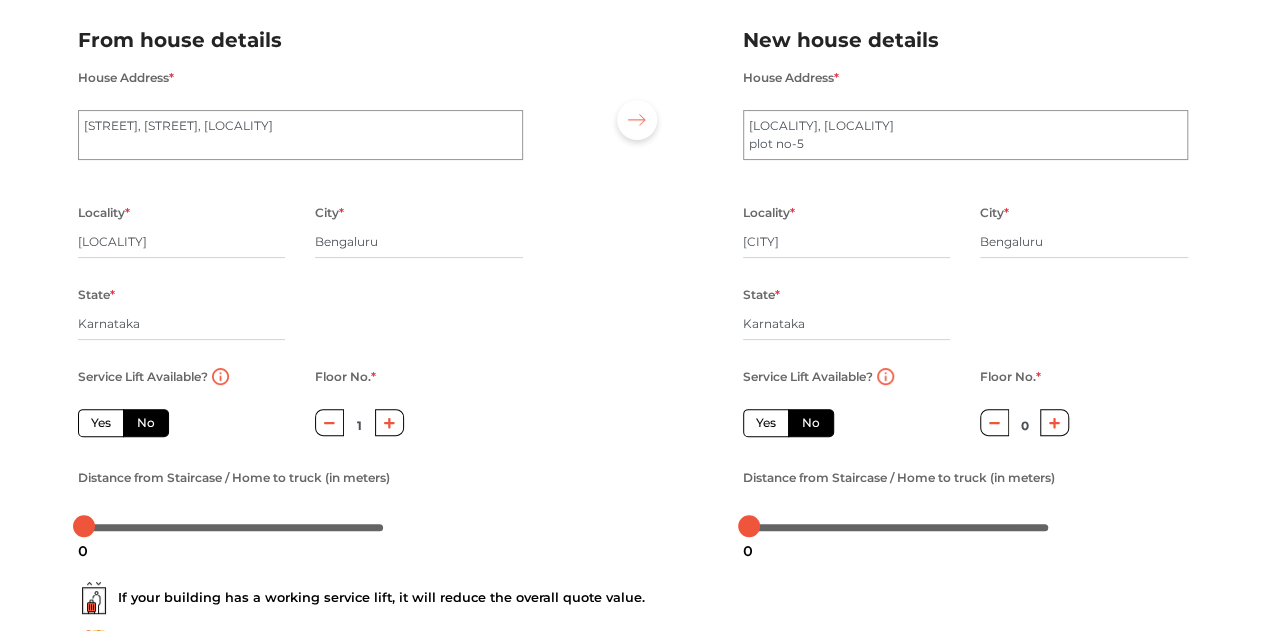 click at bounding box center [1054, 422] 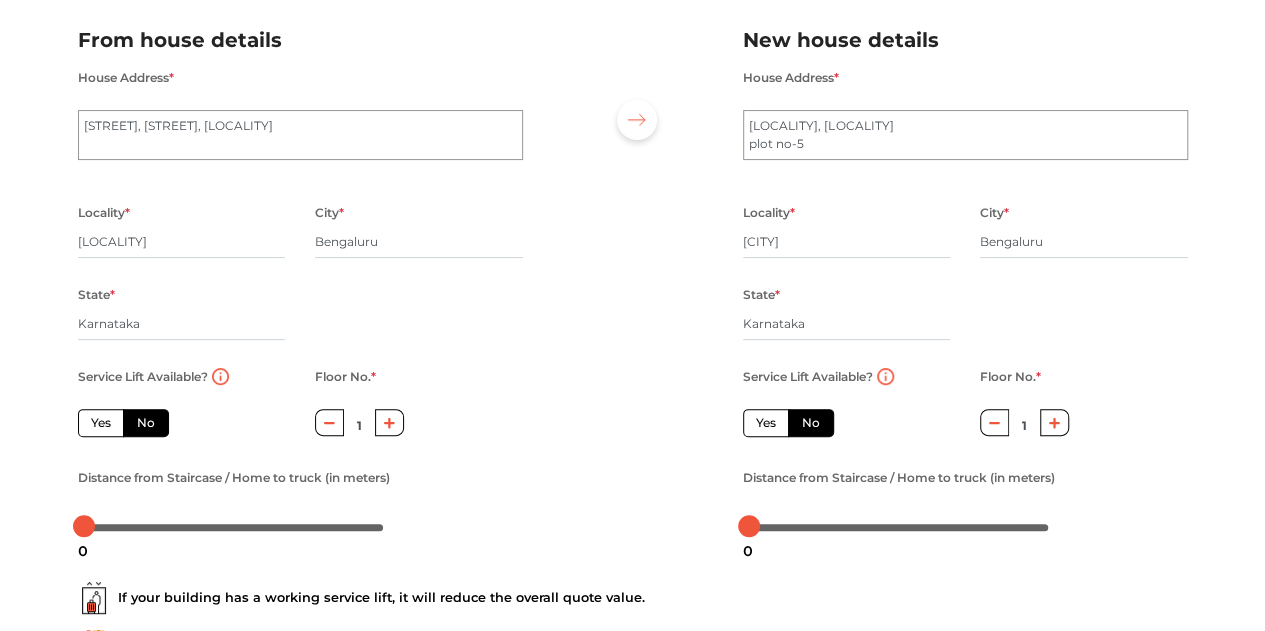 click at bounding box center (1054, 422) 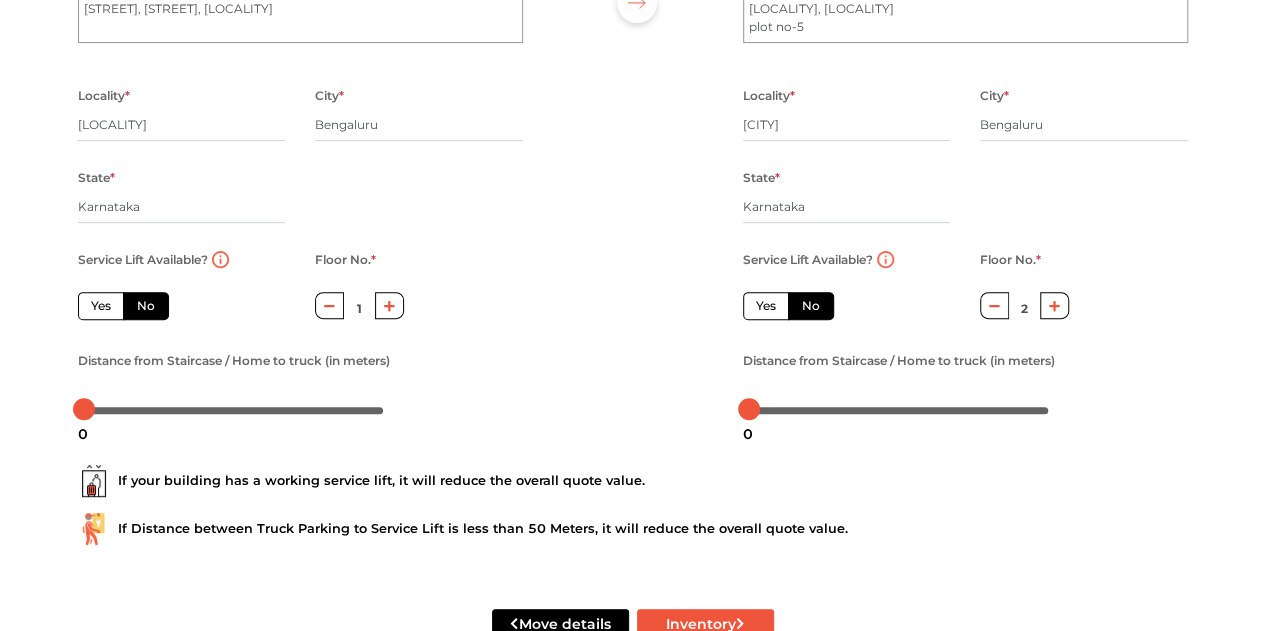 scroll, scrollTop: 314, scrollLeft: 0, axis: vertical 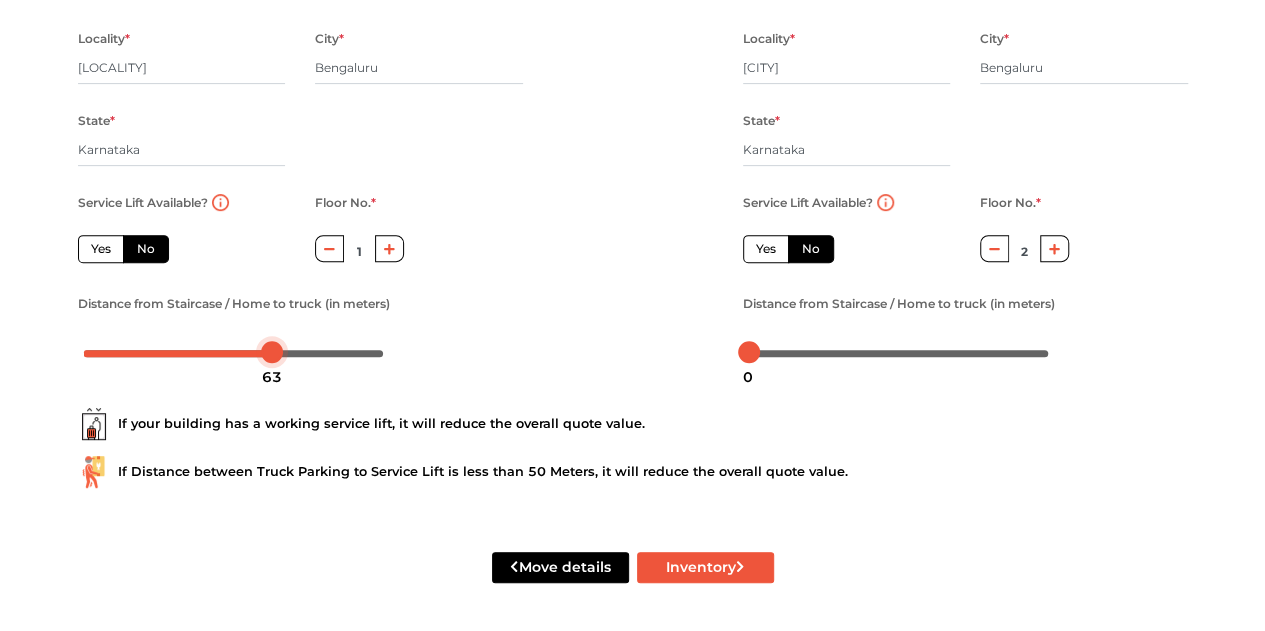 click at bounding box center (234, 352) 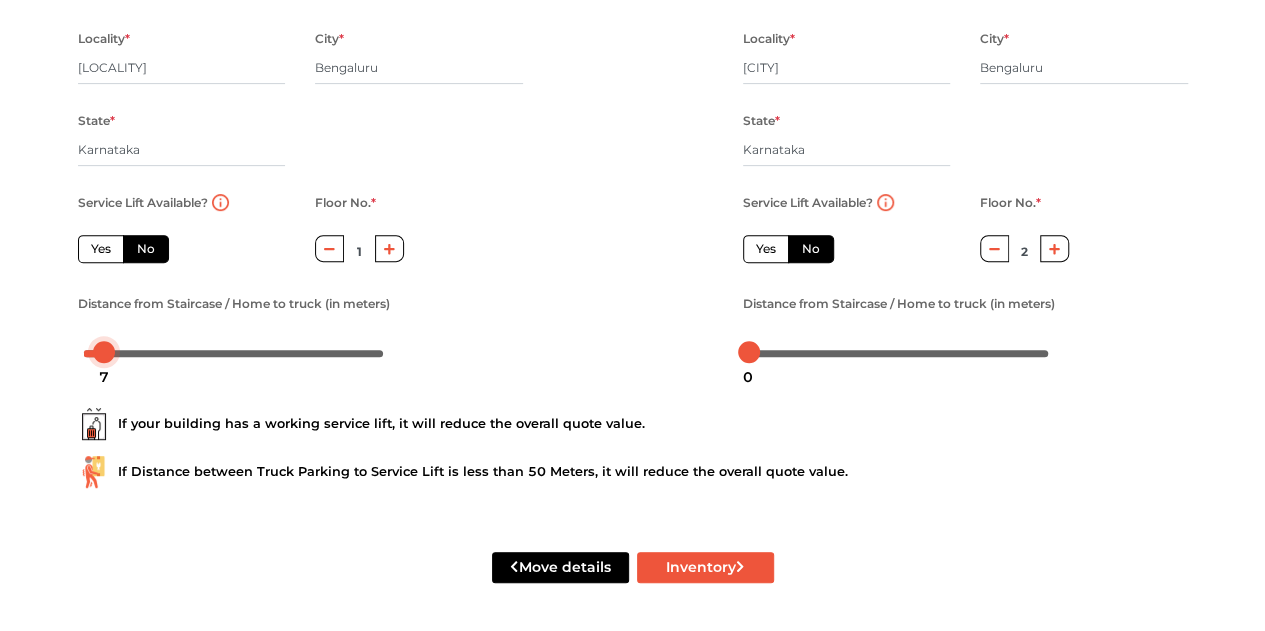 click at bounding box center [234, 352] 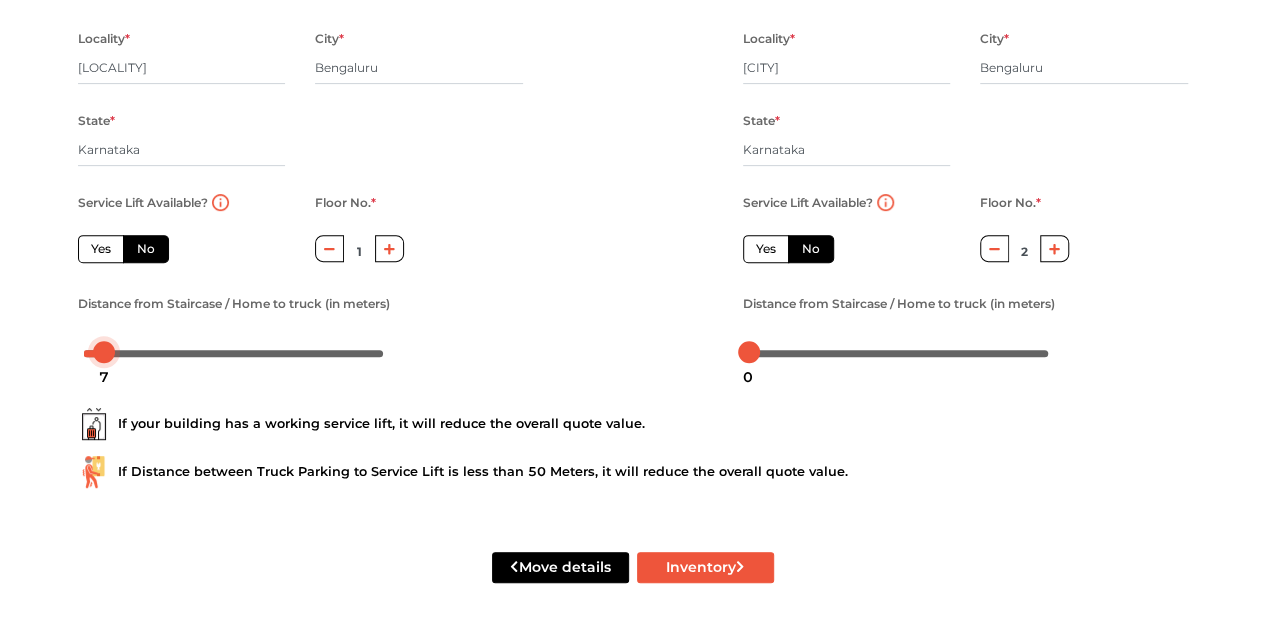 click at bounding box center [104, 352] 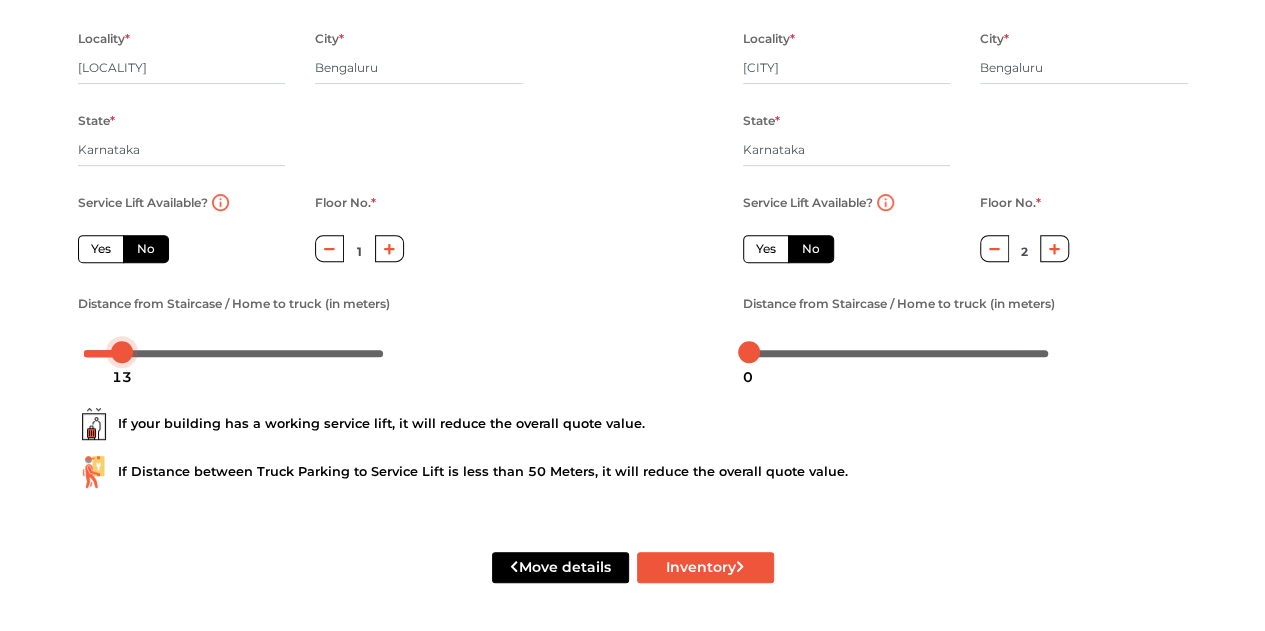 click at bounding box center [234, 352] 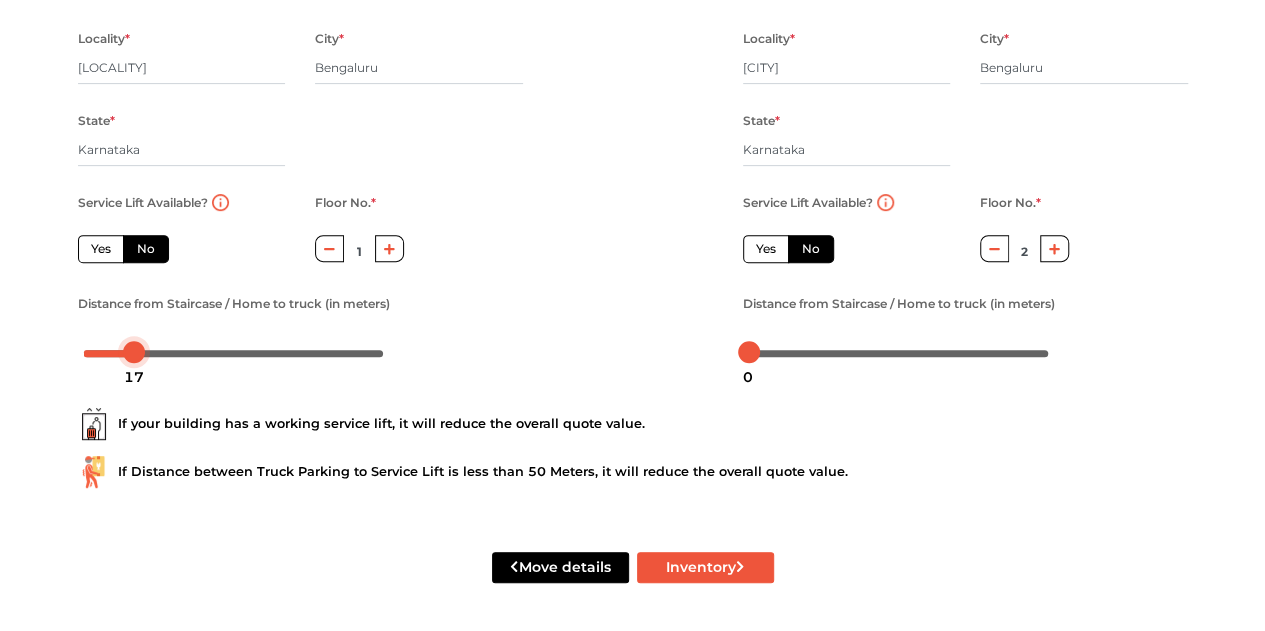 click at bounding box center [234, 352] 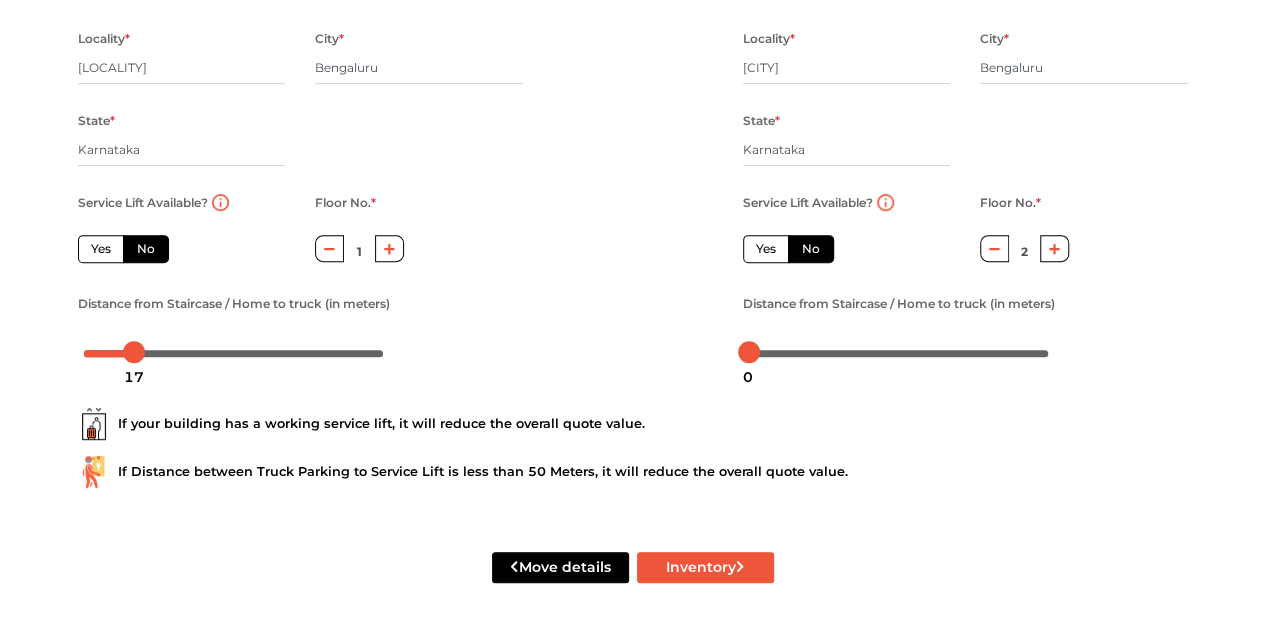click at bounding box center [234, 352] 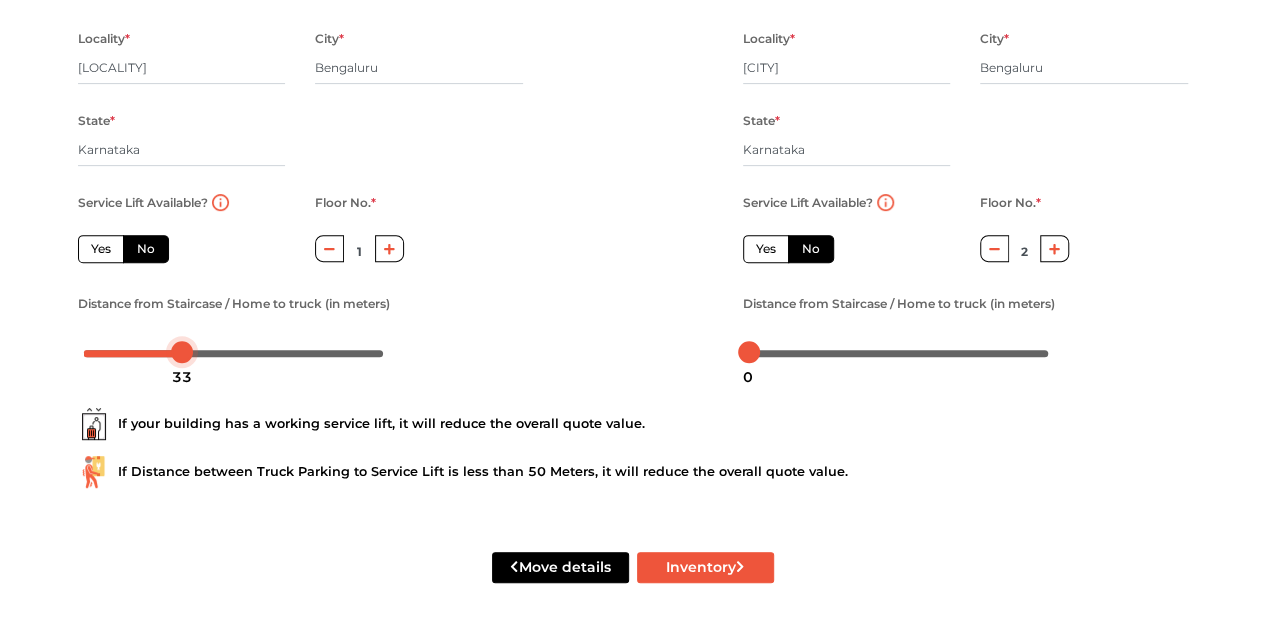 click at bounding box center (234, 352) 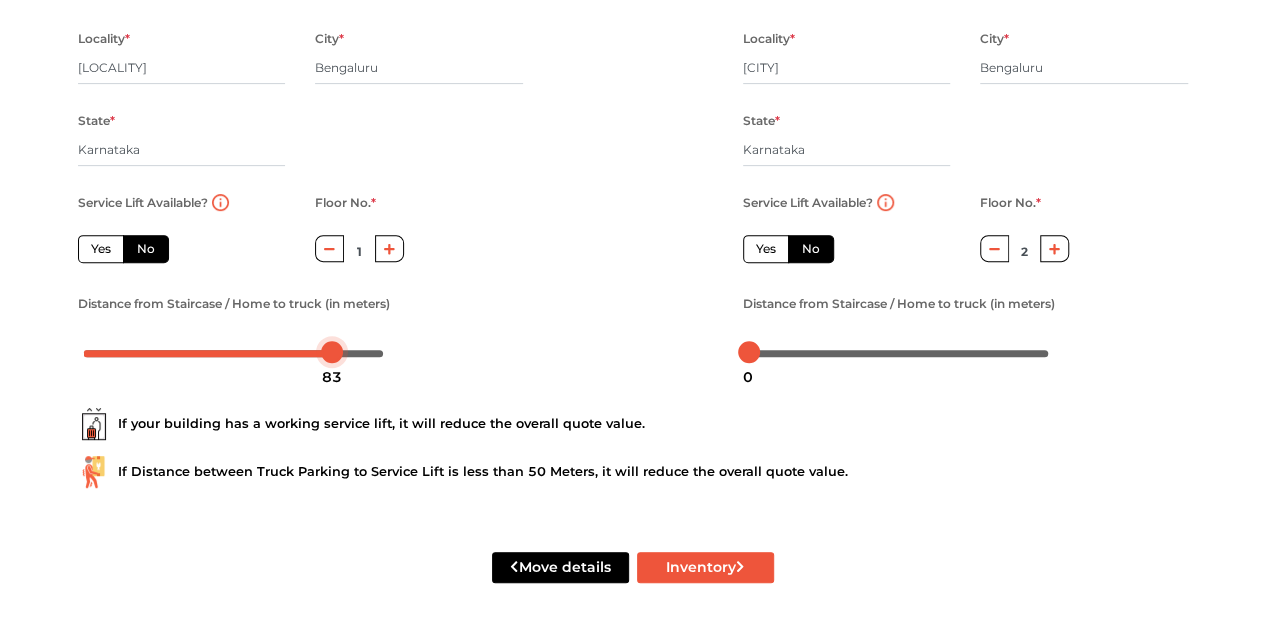 click on "From house details  House Address  *   [STREET], [LOCALITY]  * [LOCALITY] [CITY]  * [CITY] [STATE] Pincode  * [POSTAL_CODE] Service Lift Available?  Yes No   Floor No.  * [NUMBER] Distance from Staircase / Home to truck   (in meters)  New house details  House Address  * [LOCALITY], [LOCALITY] [CITY]  * [CITY] [STATE] Pincode  * [POSTAL_CODE] Service Lift Available?  Yes No   Floor No.  * [NUMBER] Distance from Staircase / Home to truck   (in meters) If your building has a working service lift, it will reduce the overall quote value. If Distance between Truck Parking to Service Lift is less than 50 Meters, it will reduce the overall quote value.  Move details Inventory  83 0" at bounding box center [632, 4] 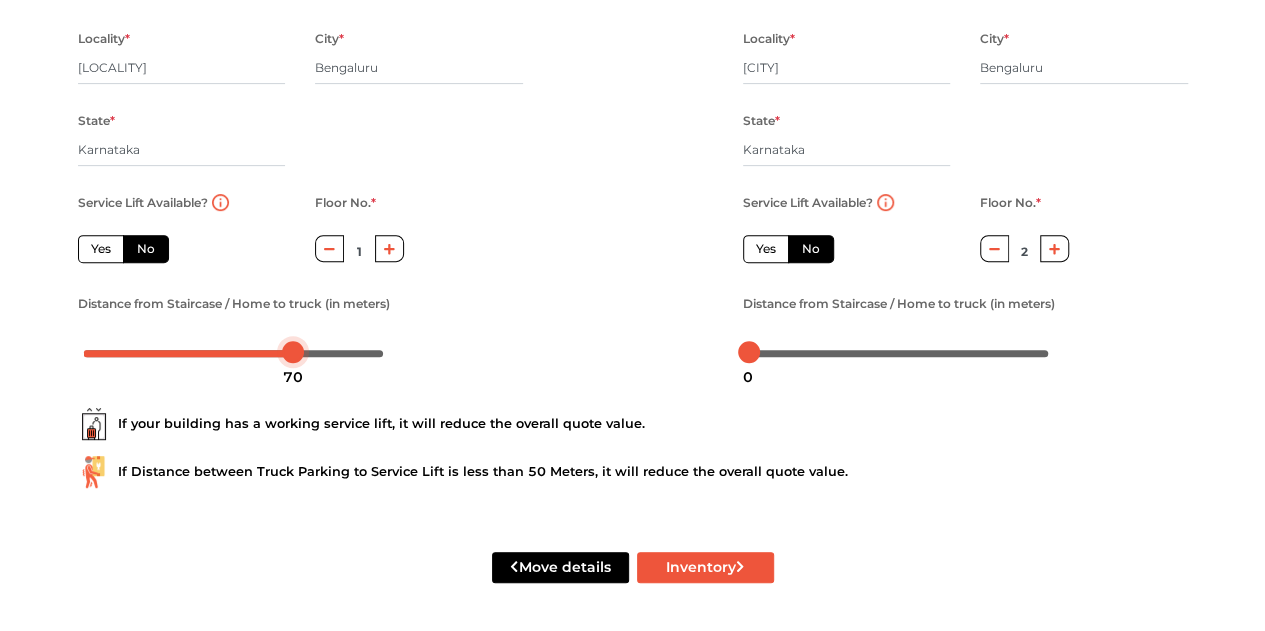 click at bounding box center [234, 352] 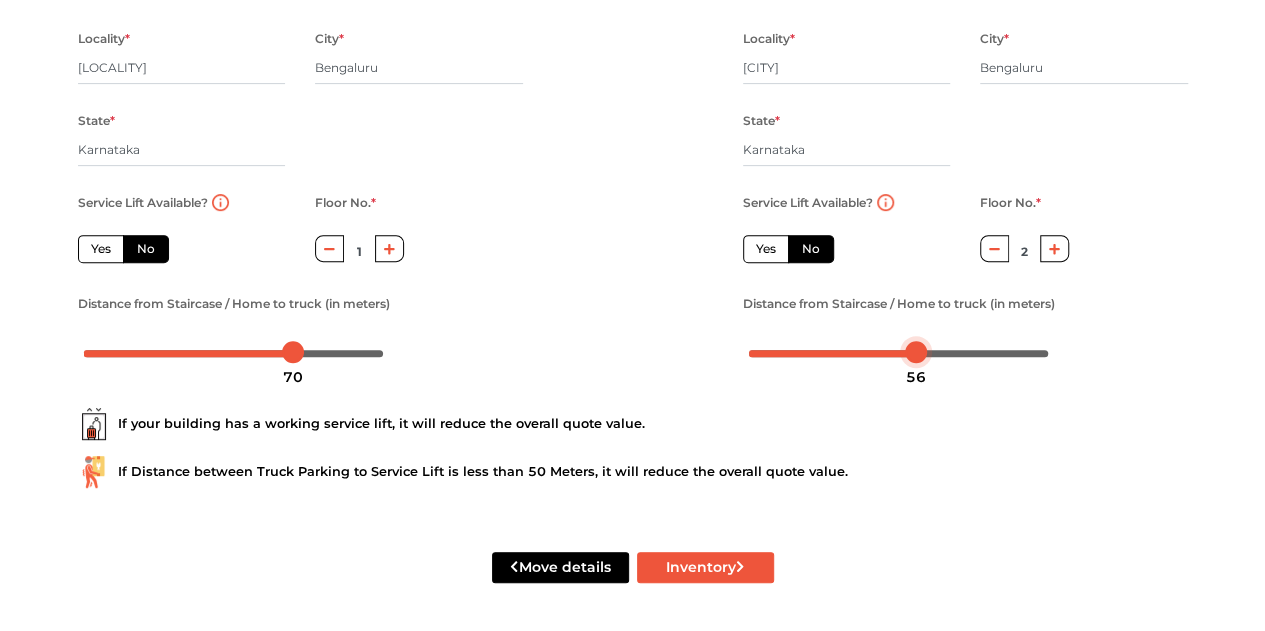 click at bounding box center [899, 352] 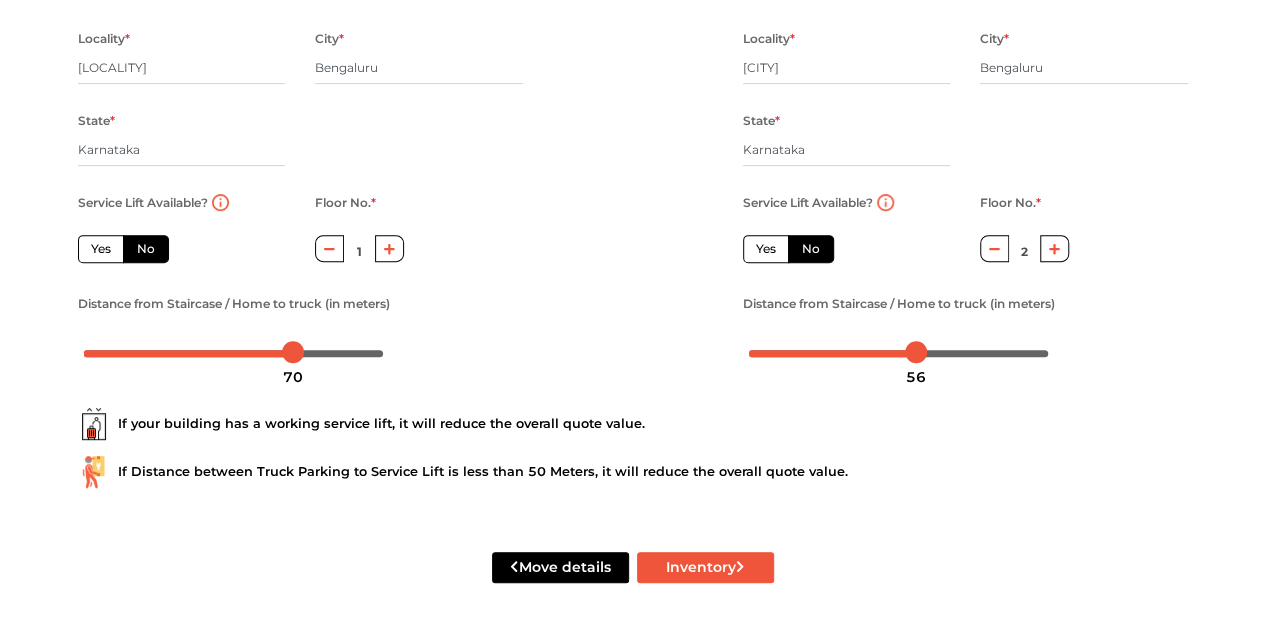 click at bounding box center [899, 352] 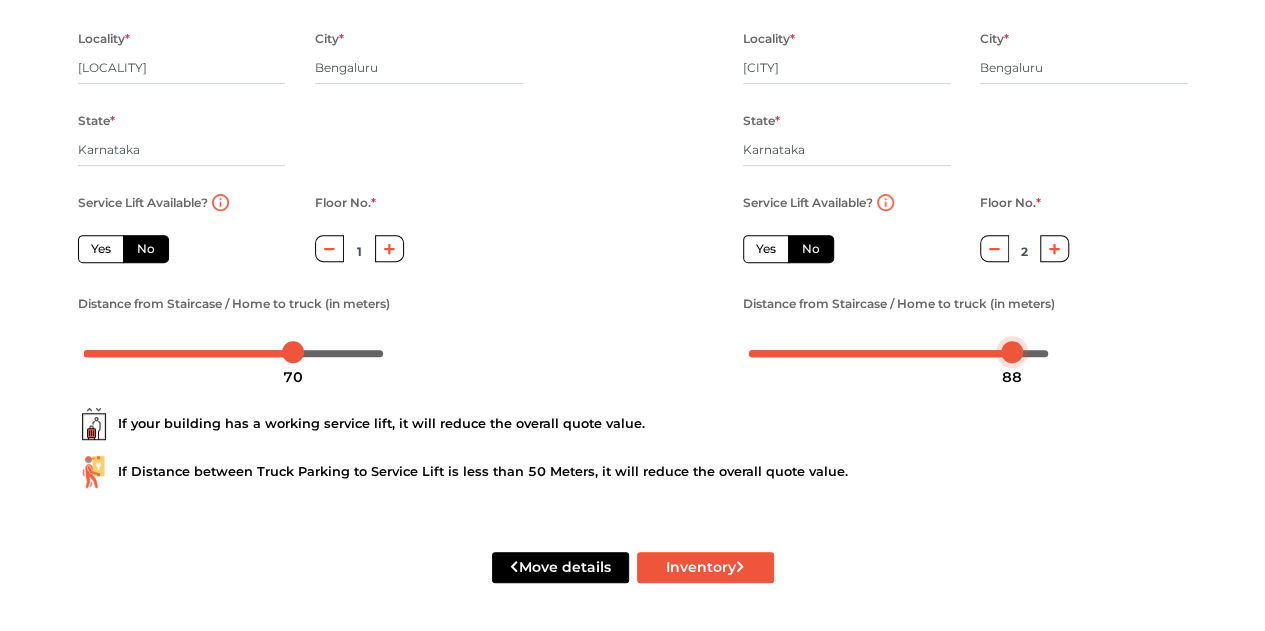 click at bounding box center (899, 352) 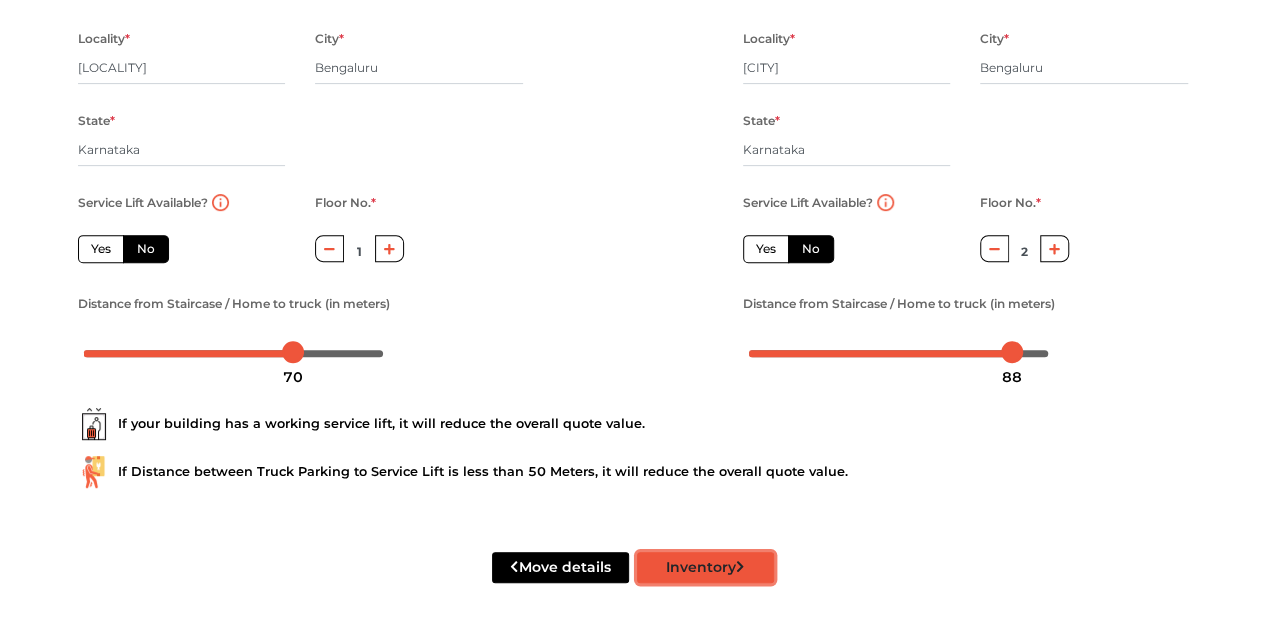 click on "Inventory" at bounding box center [705, 567] 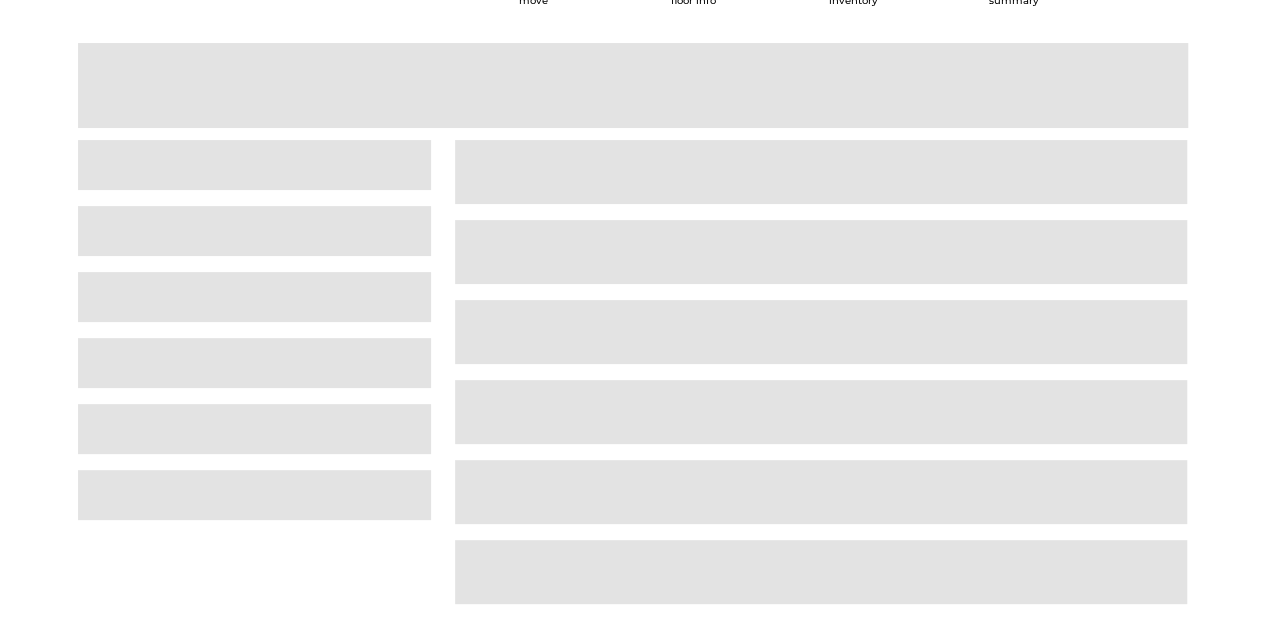 scroll, scrollTop: 50, scrollLeft: 0, axis: vertical 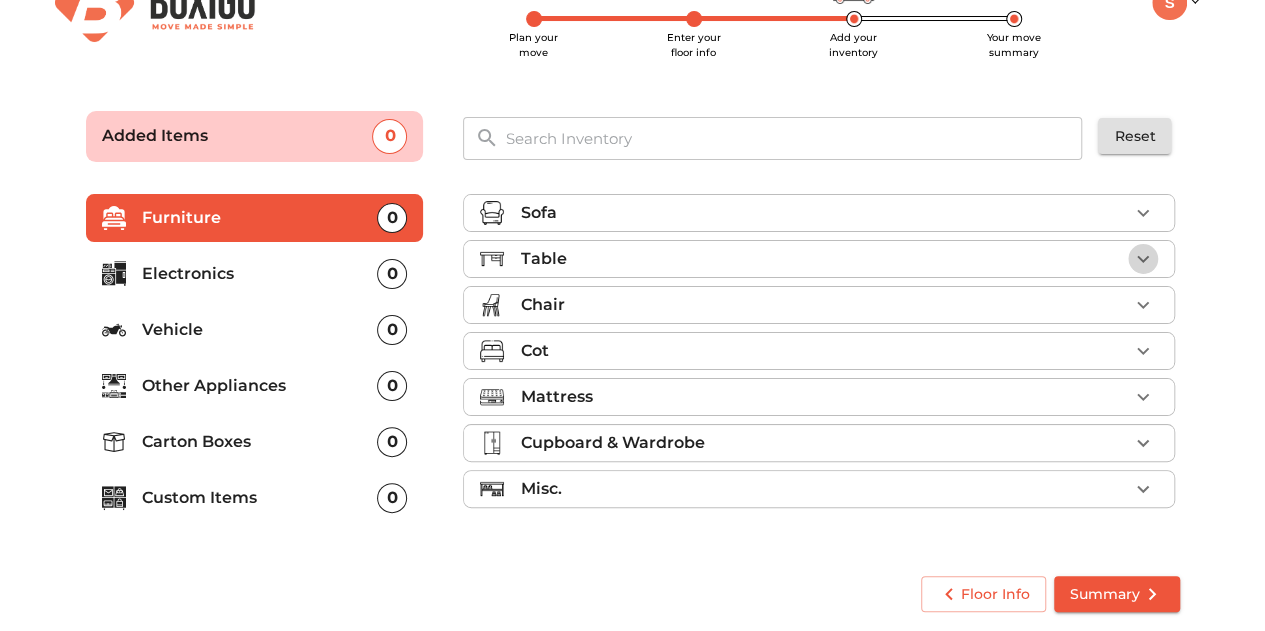 click 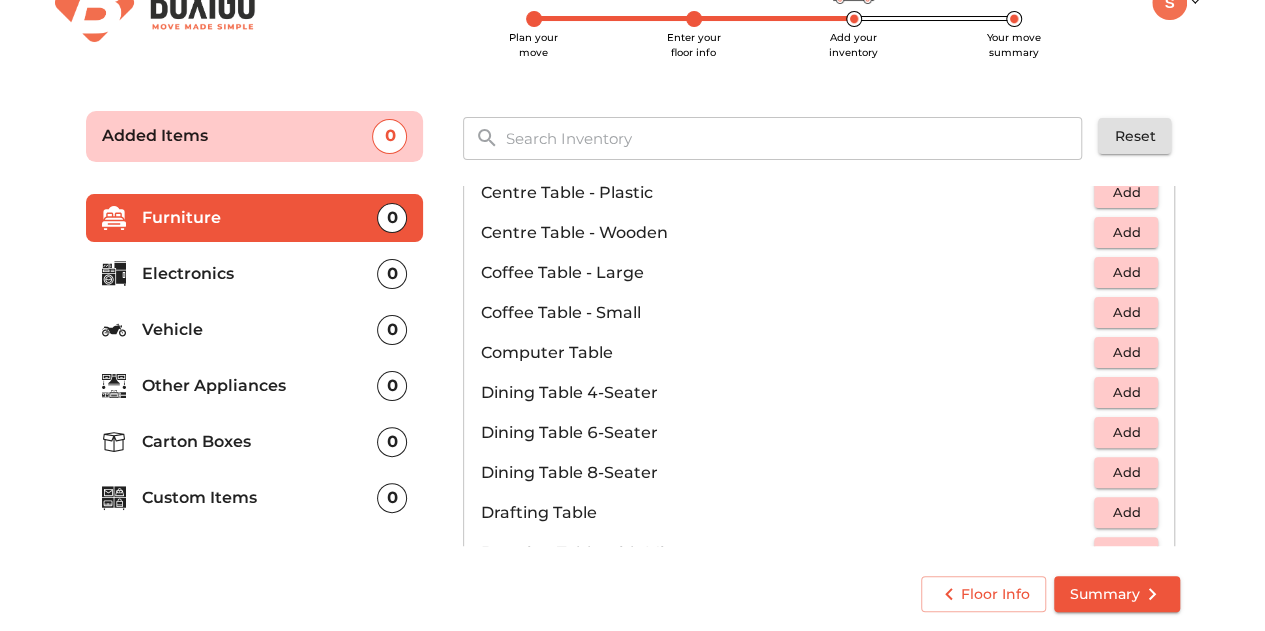 scroll, scrollTop: 234, scrollLeft: 0, axis: vertical 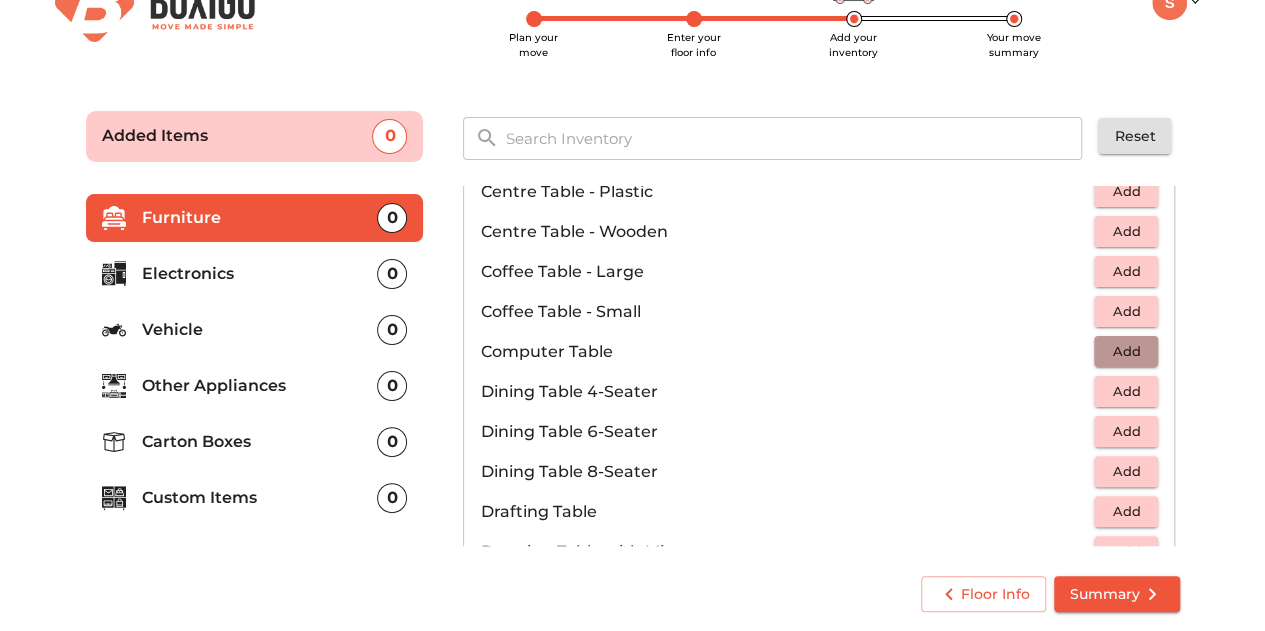 click on "Add" at bounding box center [1126, 351] 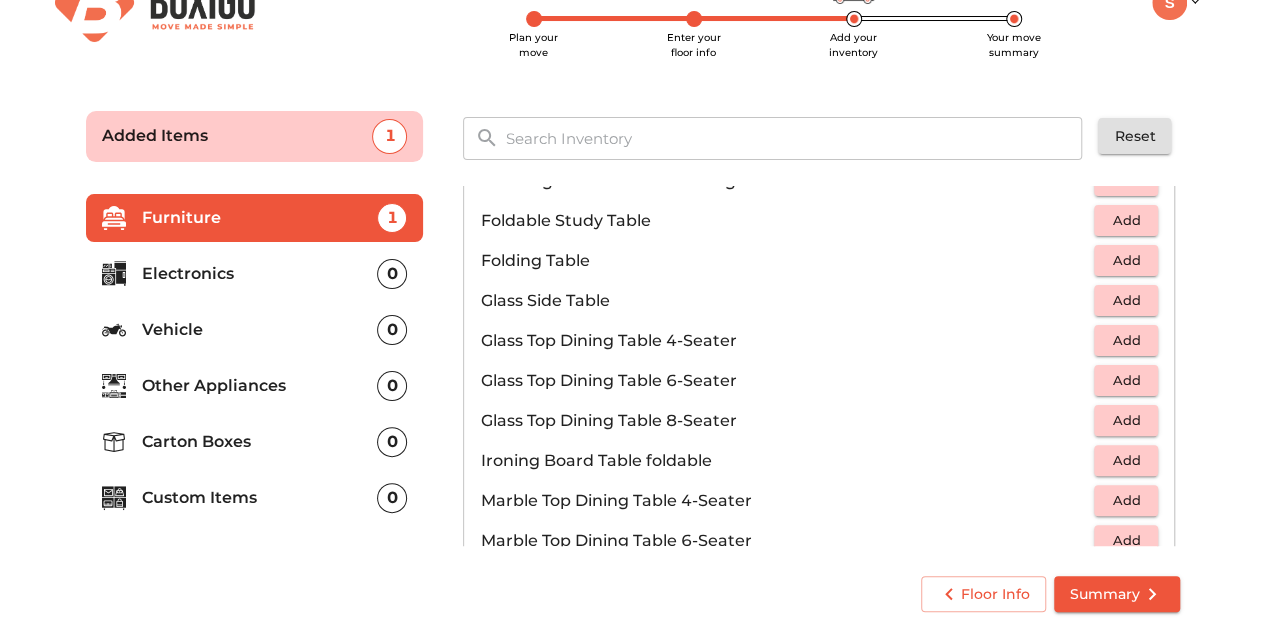 scroll, scrollTop: 646, scrollLeft: 0, axis: vertical 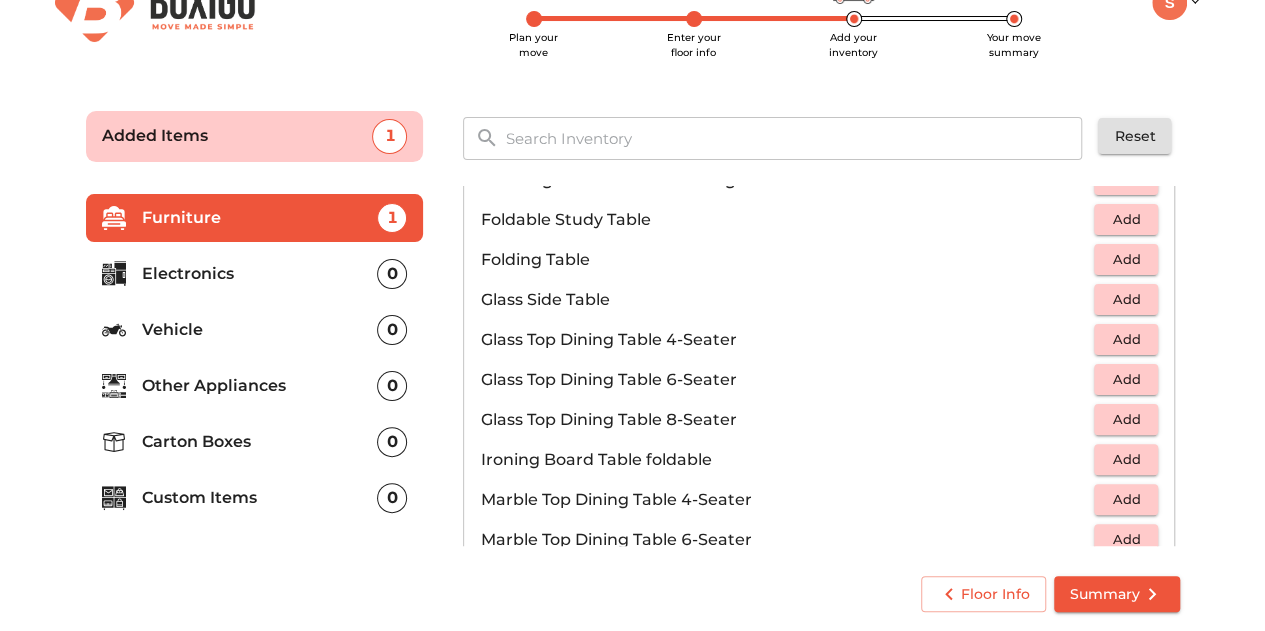 click on "Furniture 1 Electronics 0 Vehicle 0 Other Appliances 0 Carton Boxes 0 Custom Items 0" at bounding box center [255, 367] 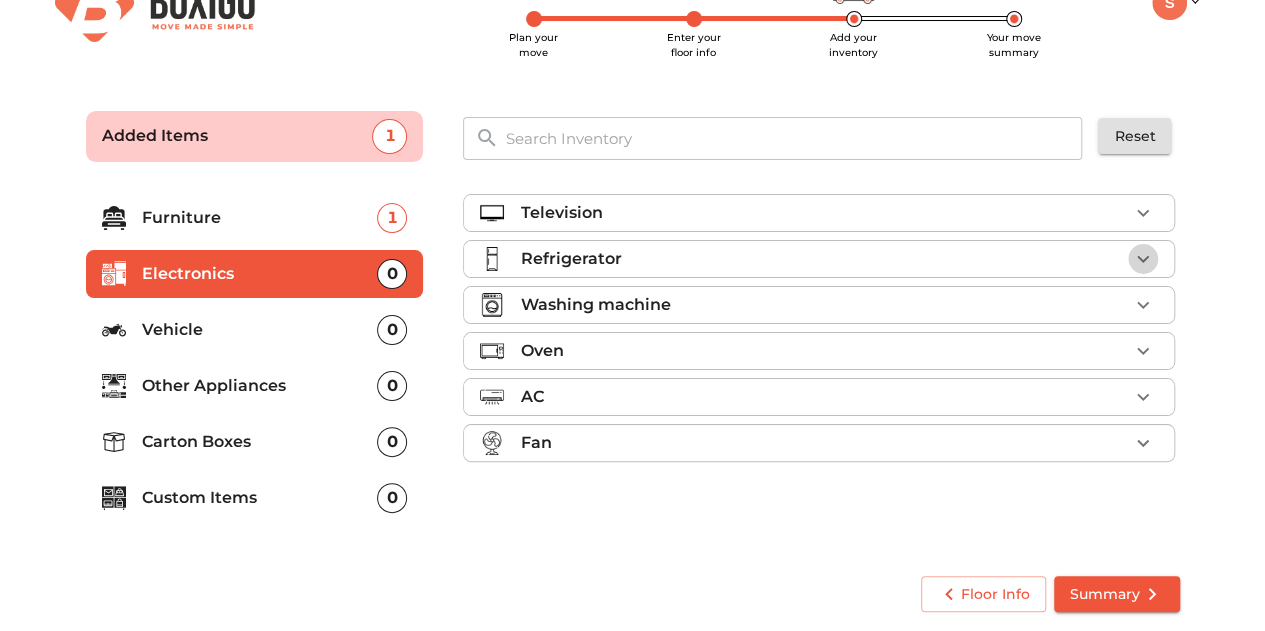 click 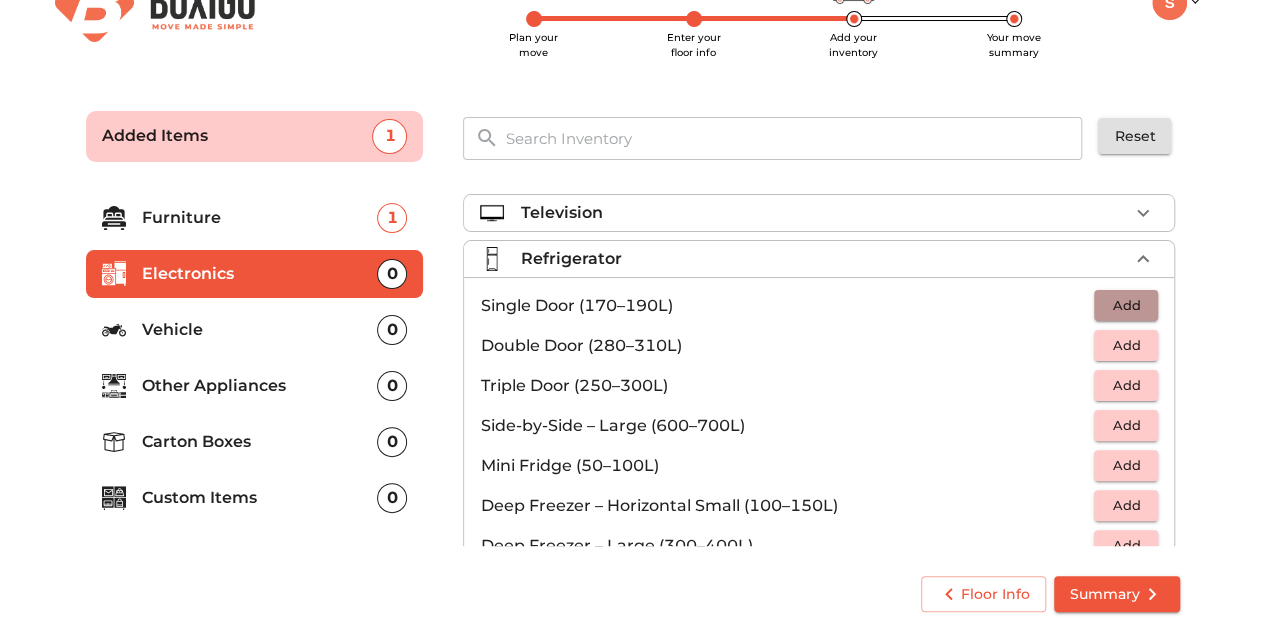 click on "Add" at bounding box center [1126, 305] 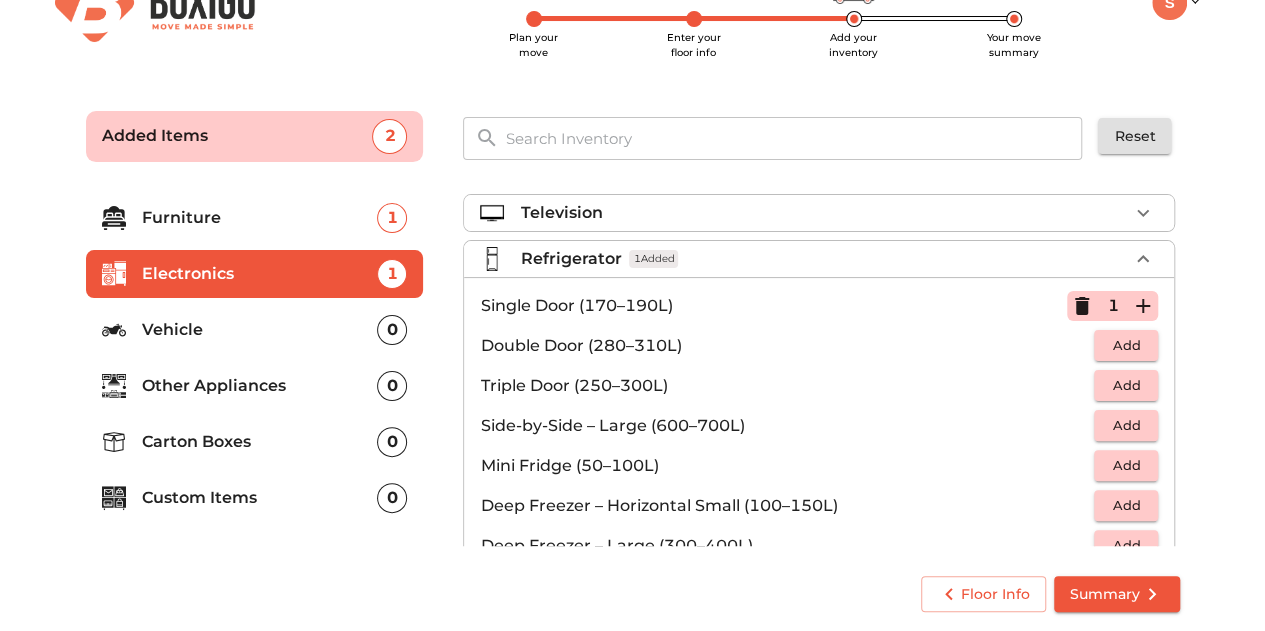 scroll, scrollTop: 67, scrollLeft: 0, axis: vertical 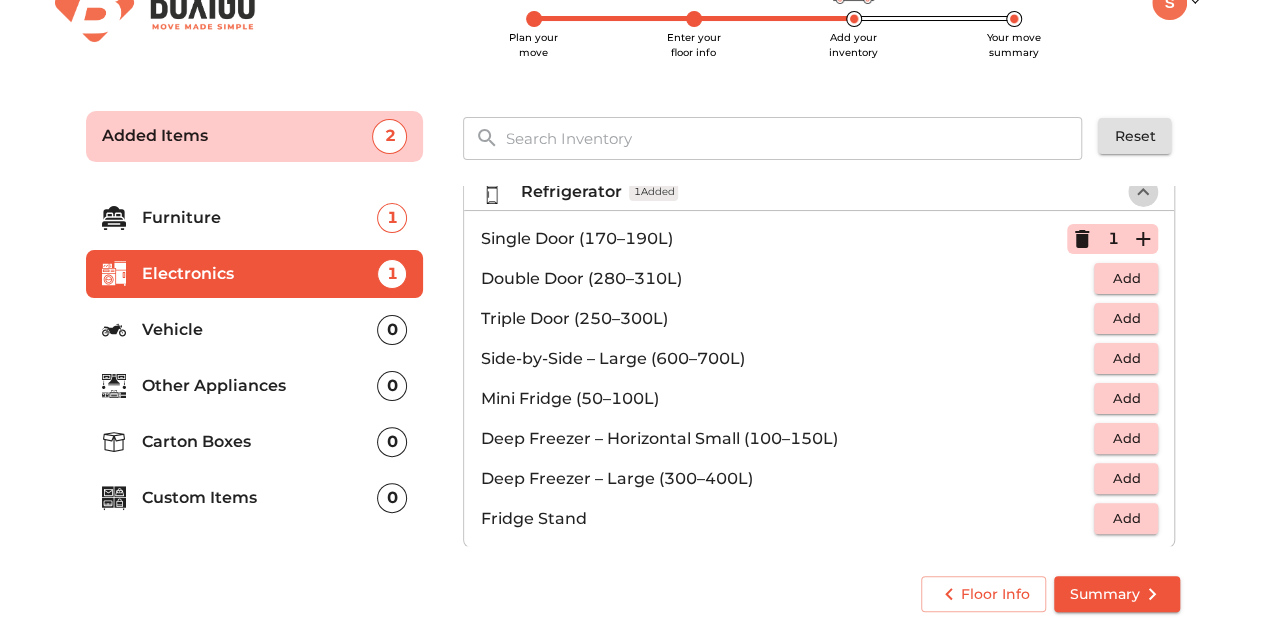 click 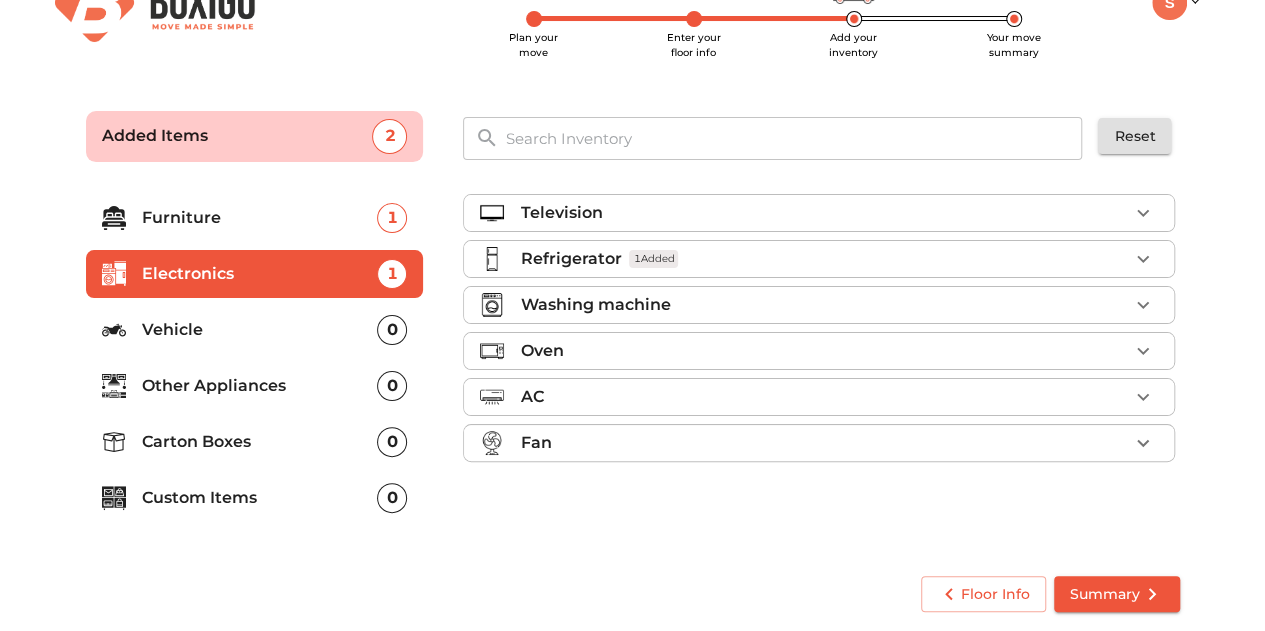 scroll, scrollTop: 0, scrollLeft: 0, axis: both 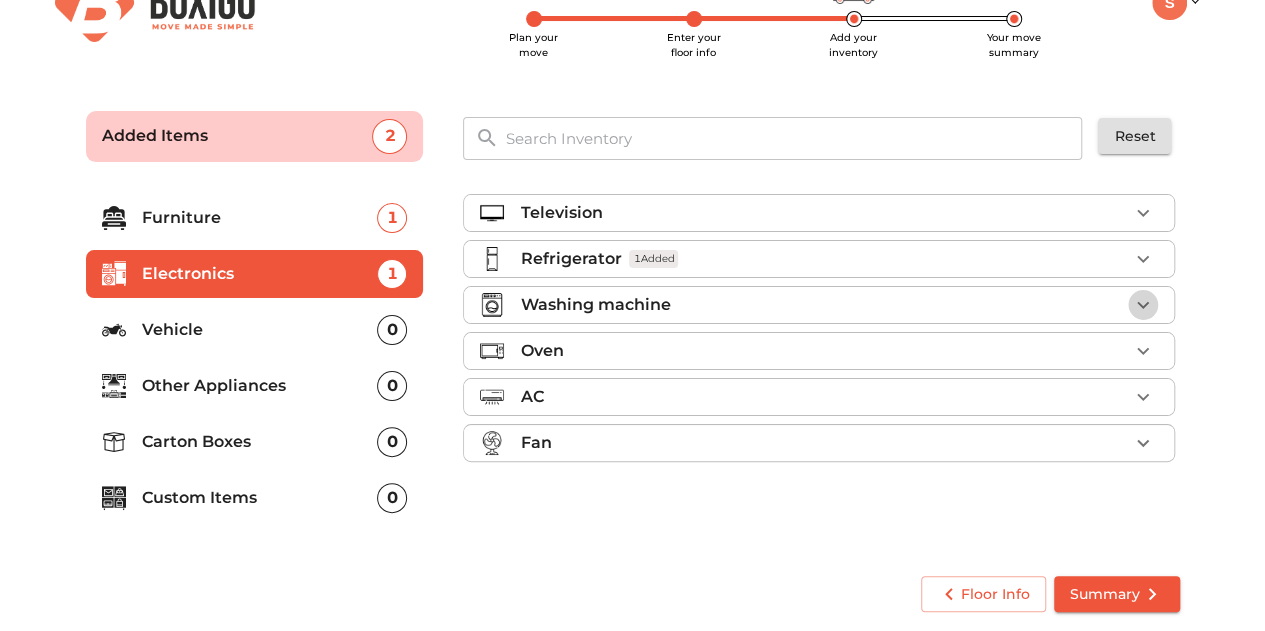 click 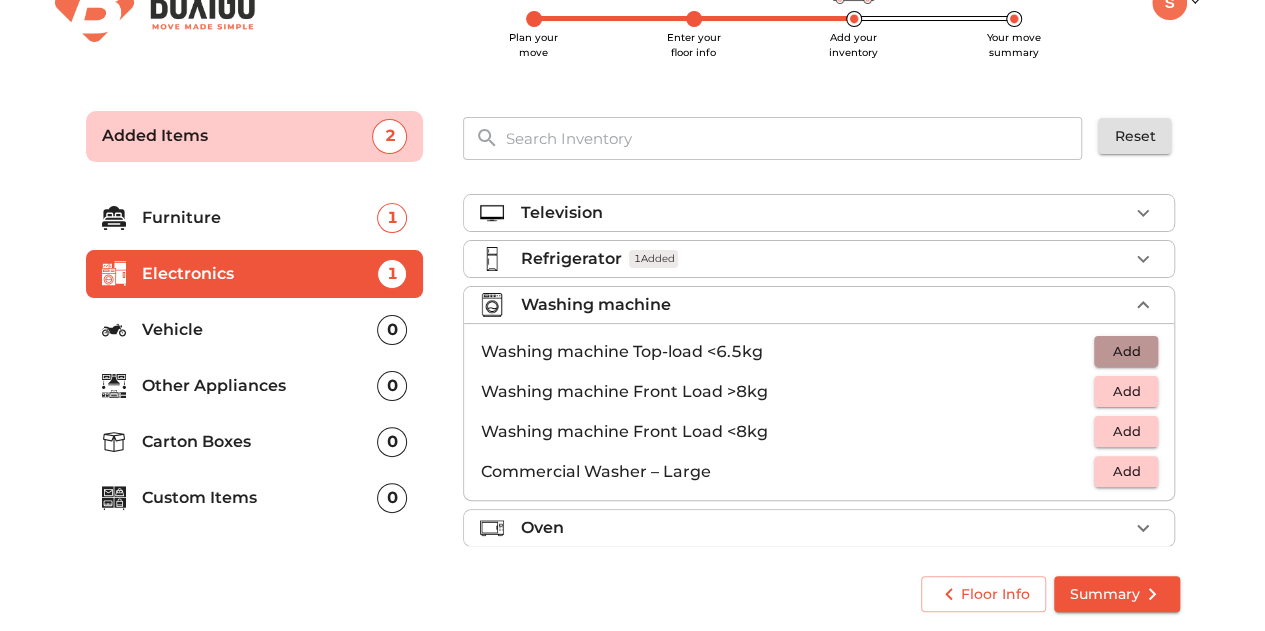 click on "Add" at bounding box center (1126, 351) 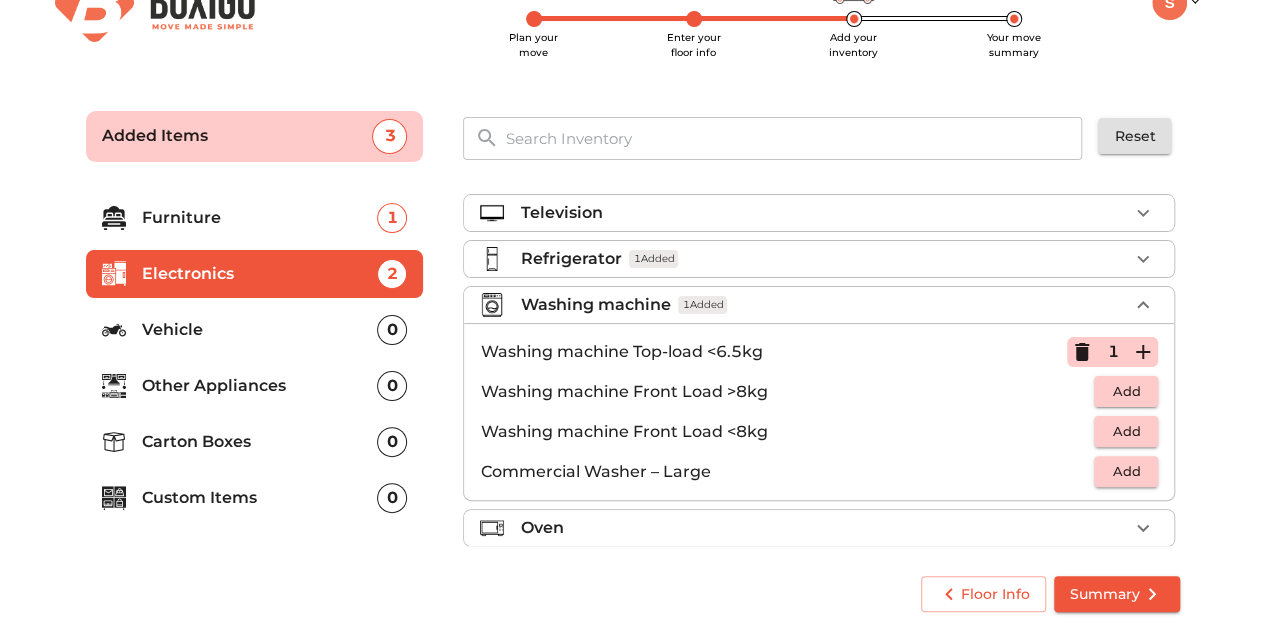 click on "Washing machine 1  Added" at bounding box center (819, 305) 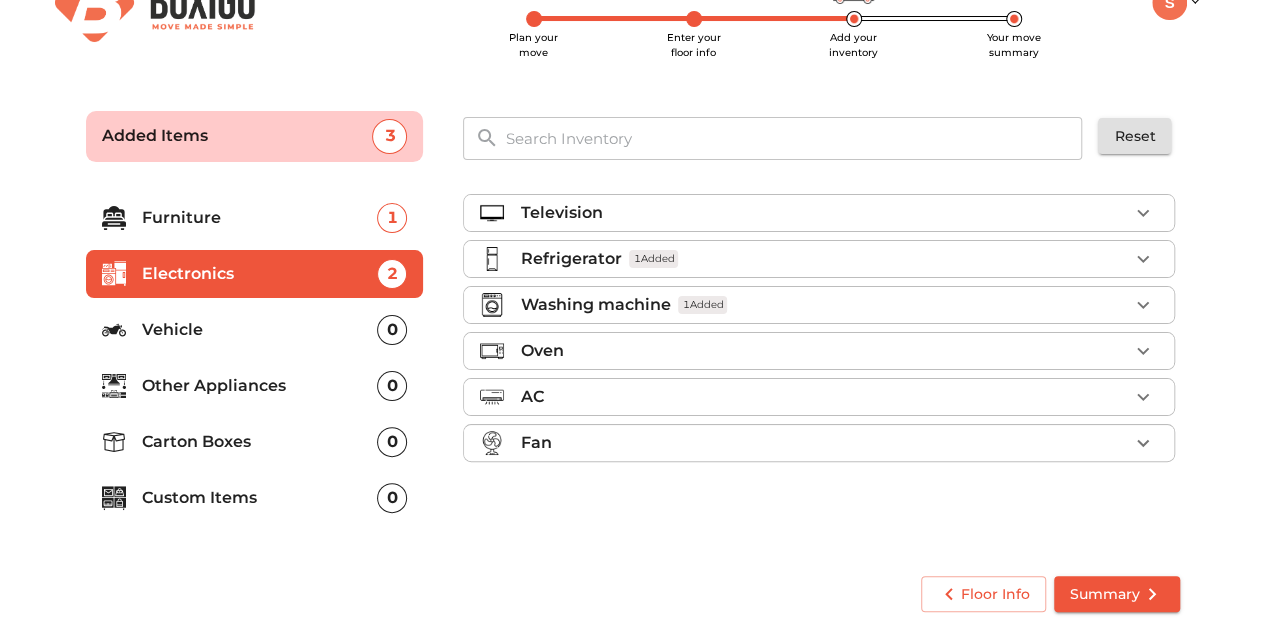 click on "Other Appliances" at bounding box center [260, 386] 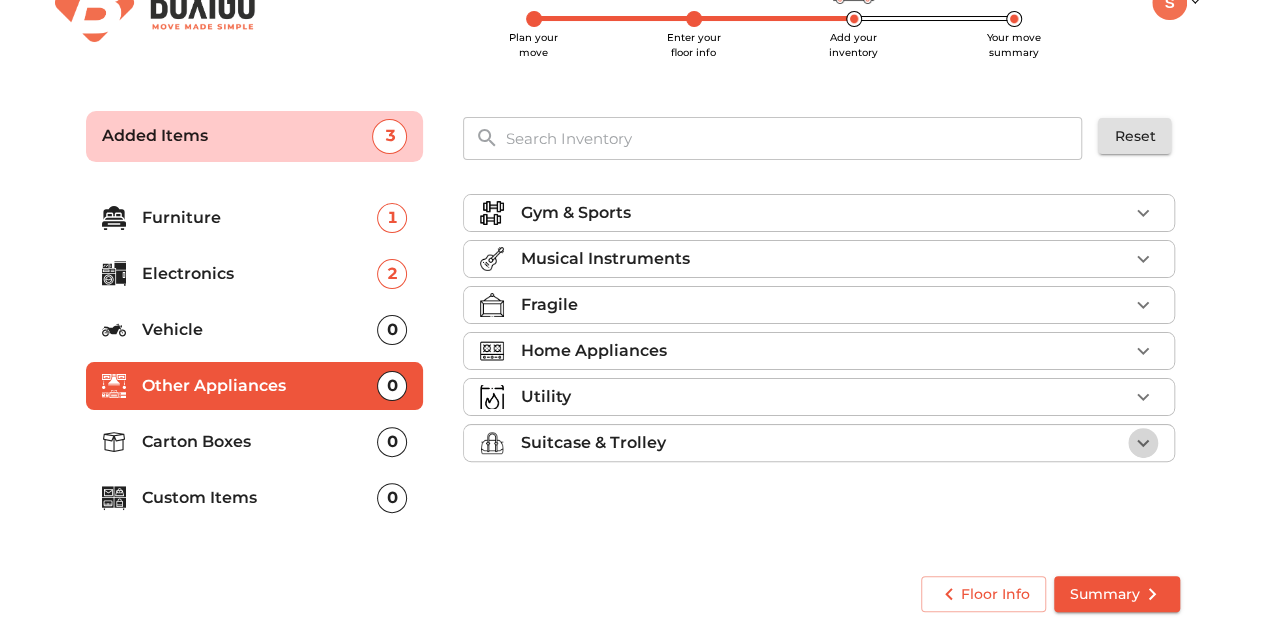 click 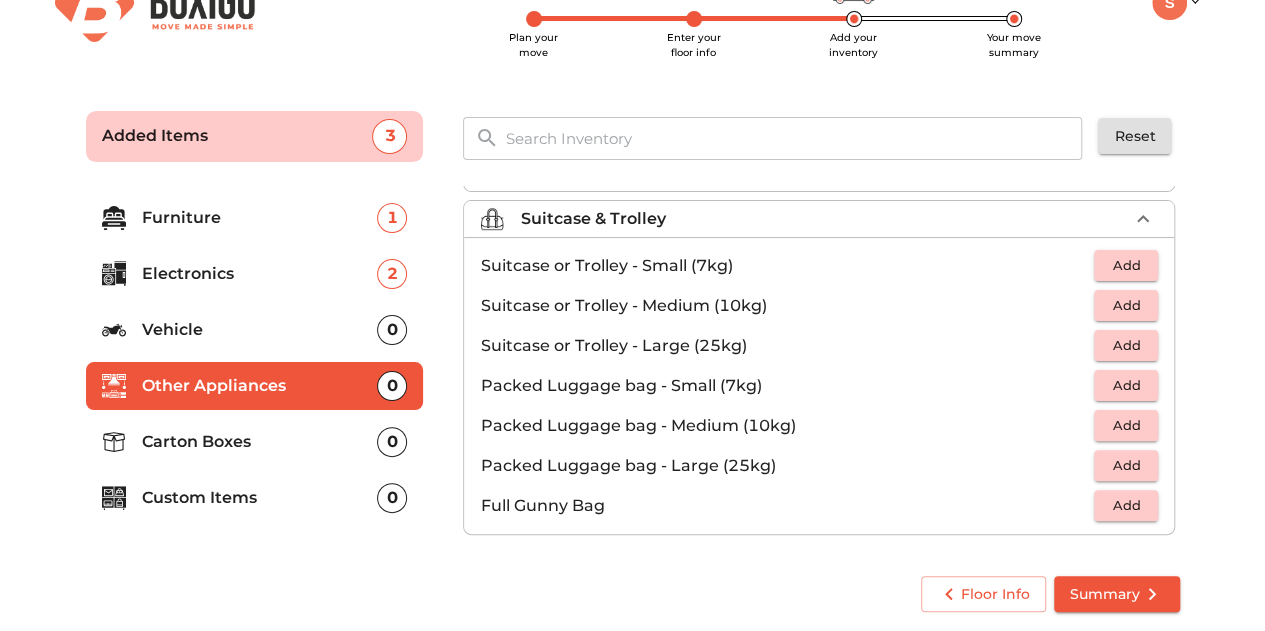 scroll, scrollTop: 224, scrollLeft: 0, axis: vertical 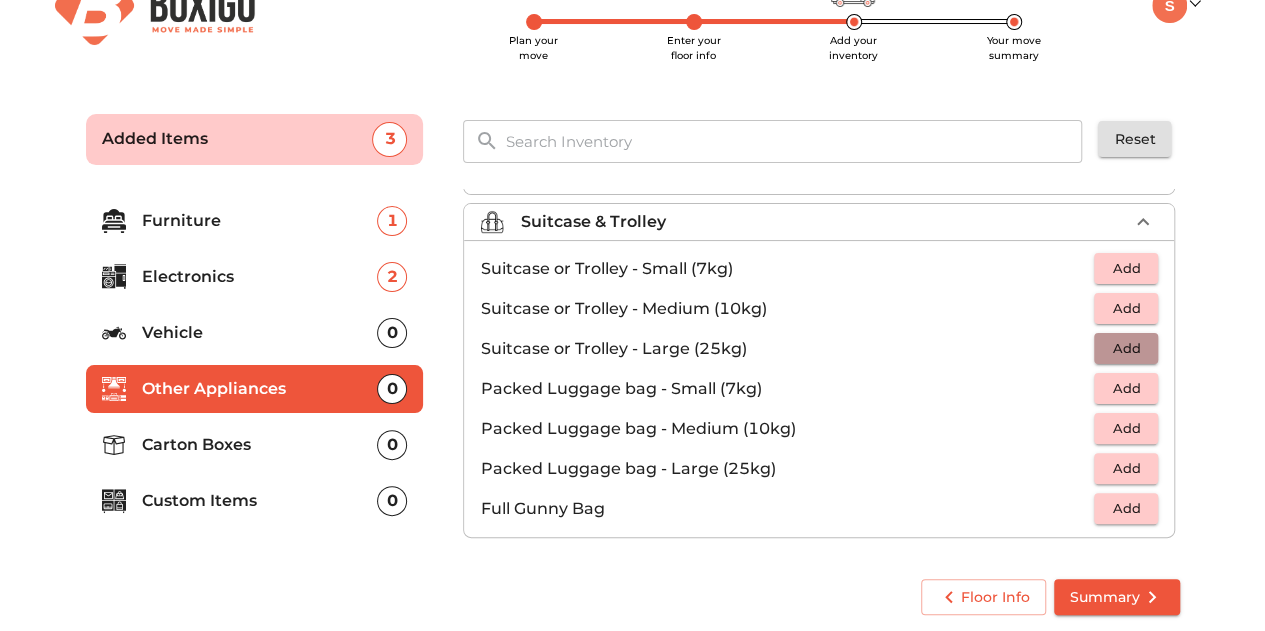 click on "Add" at bounding box center [1126, 348] 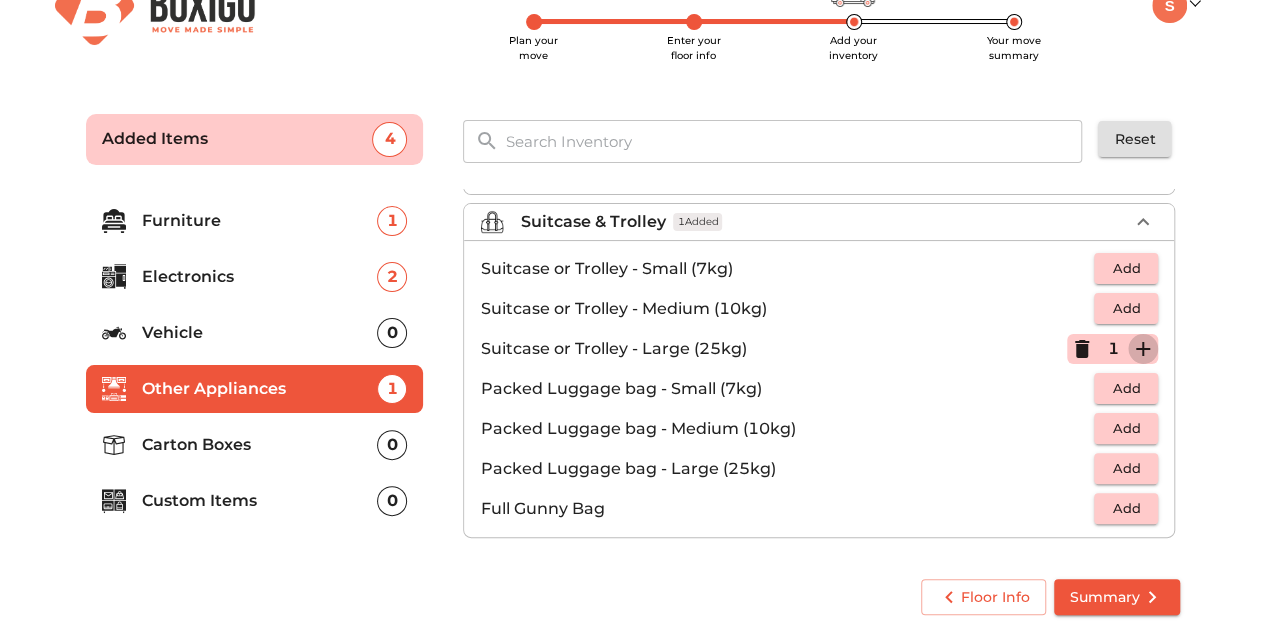 click 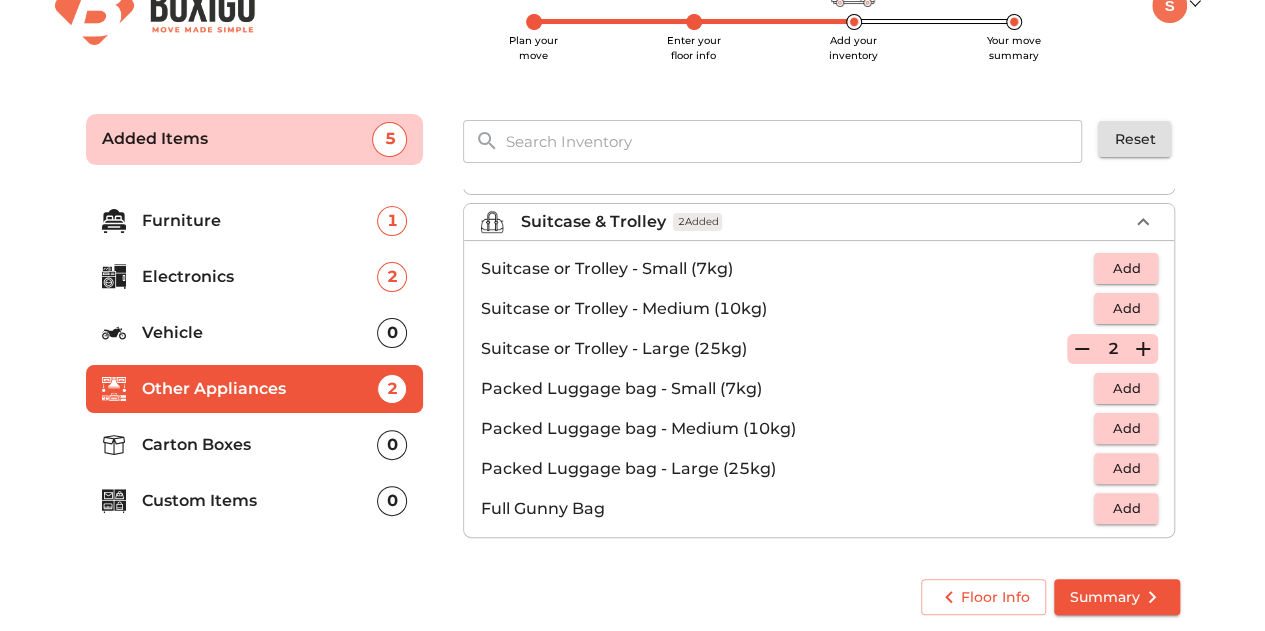 click on "Carton Boxes" at bounding box center (260, 445) 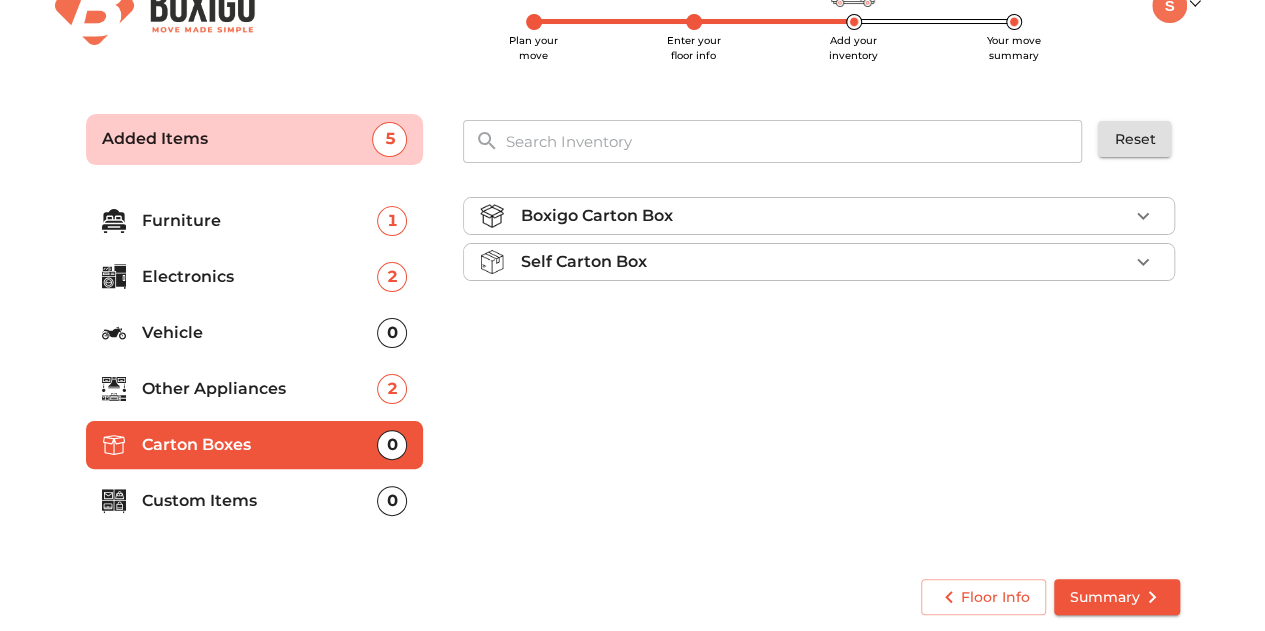 click 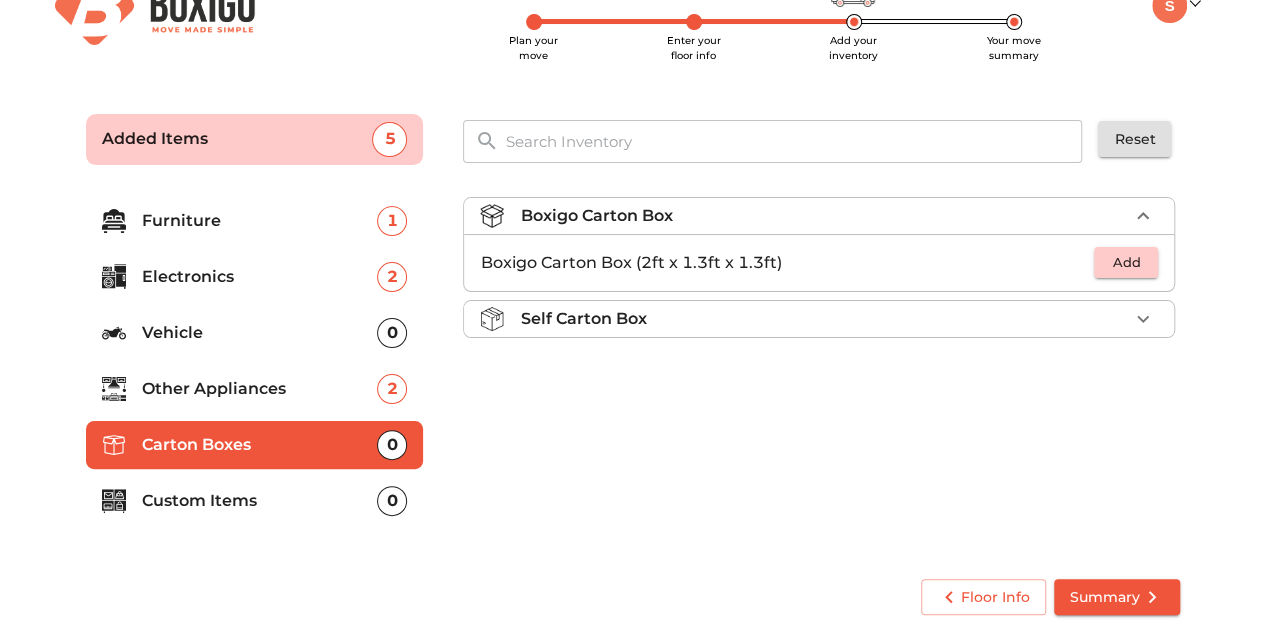 click on "Boxigo Carton Box (2ft x 1.3ft x 1.3ft) Add" at bounding box center (819, 263) 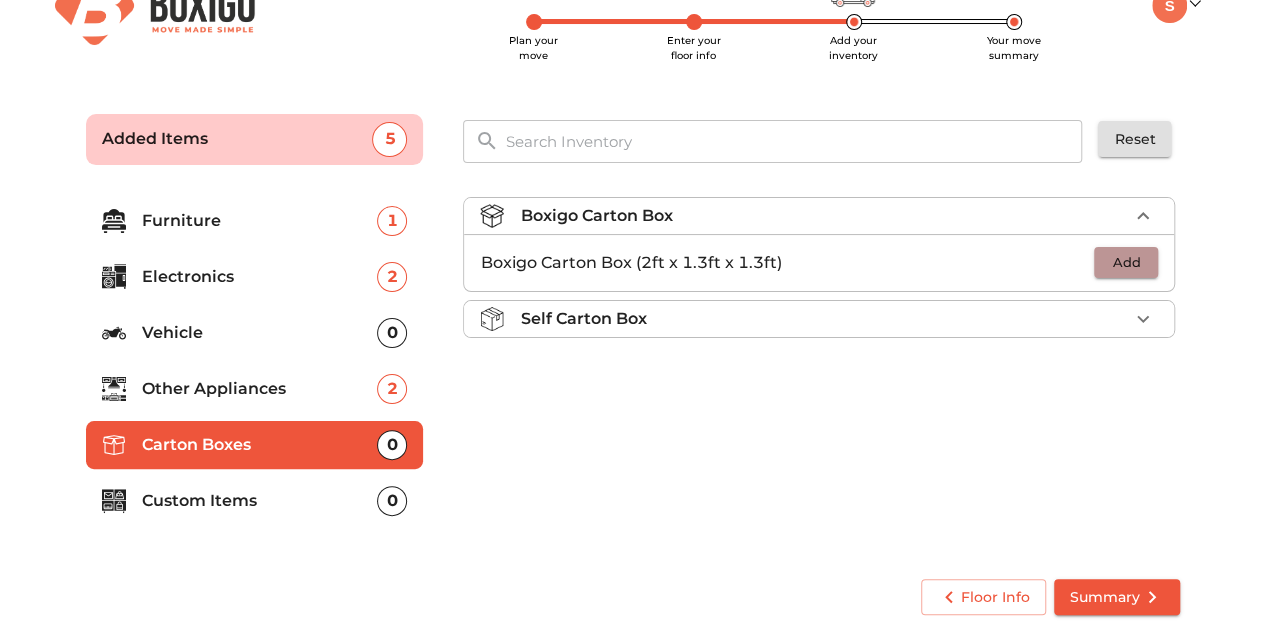 click on "Add" at bounding box center (1126, 262) 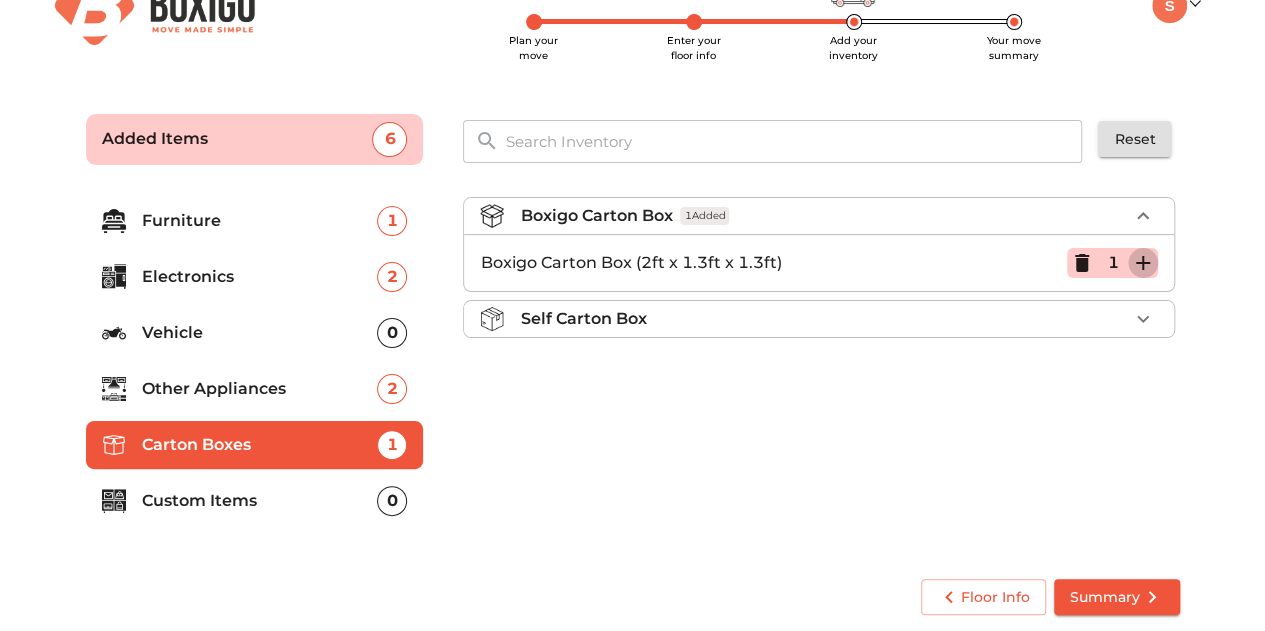 click 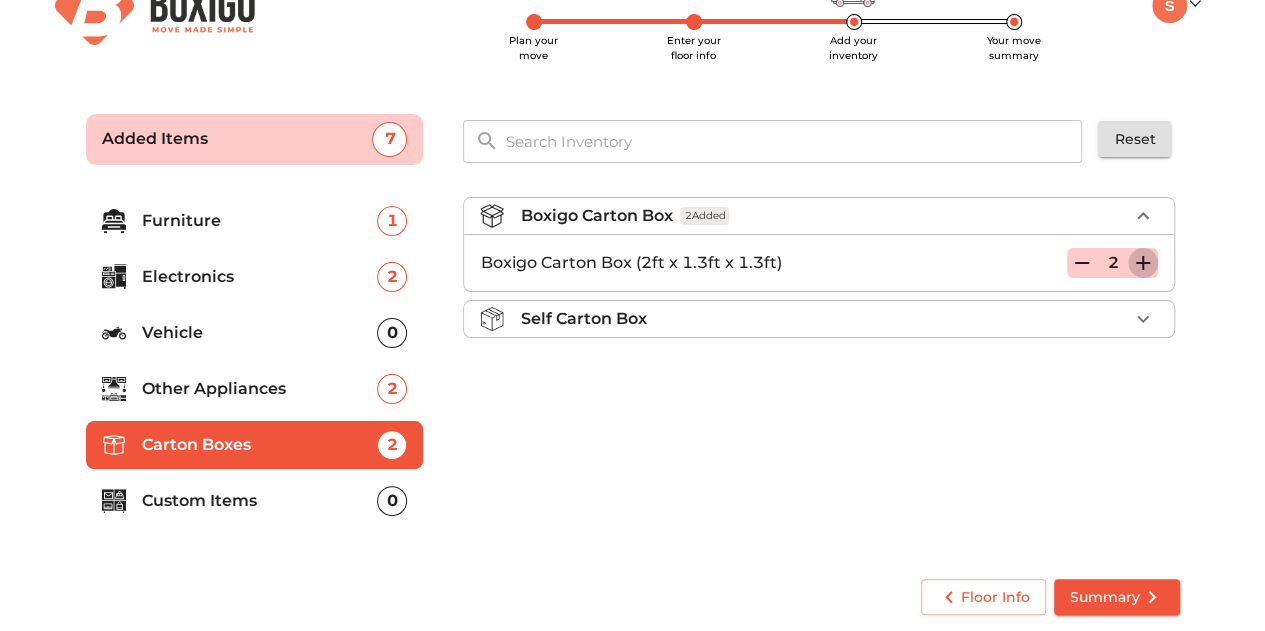 click 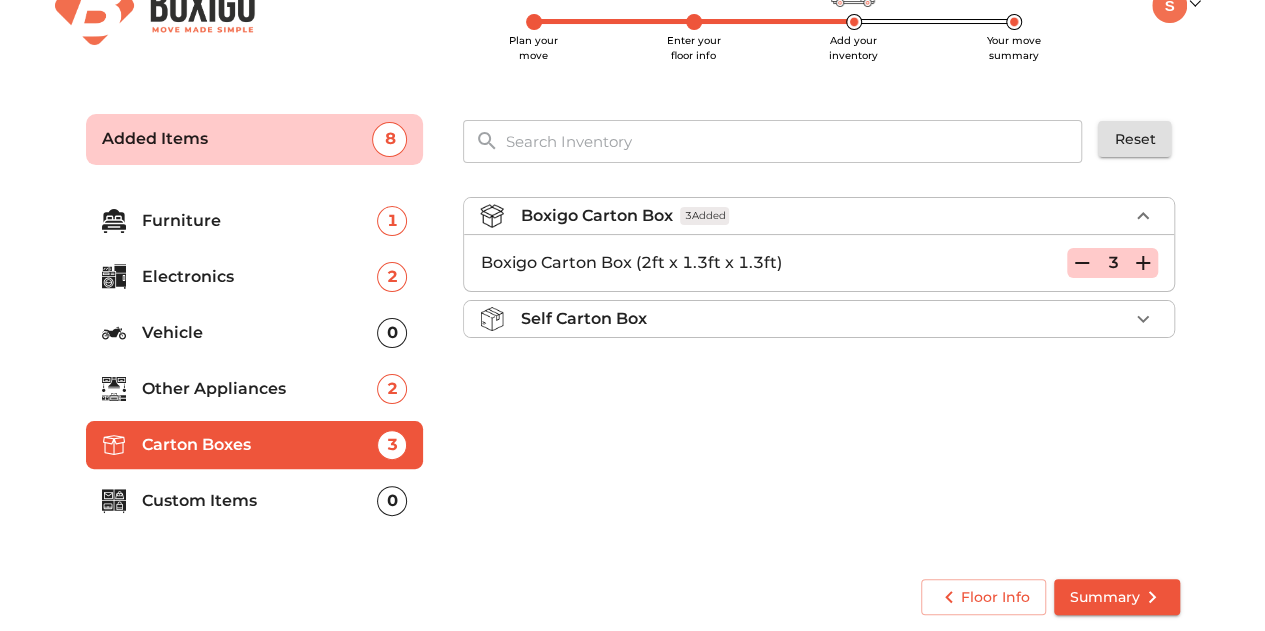 click 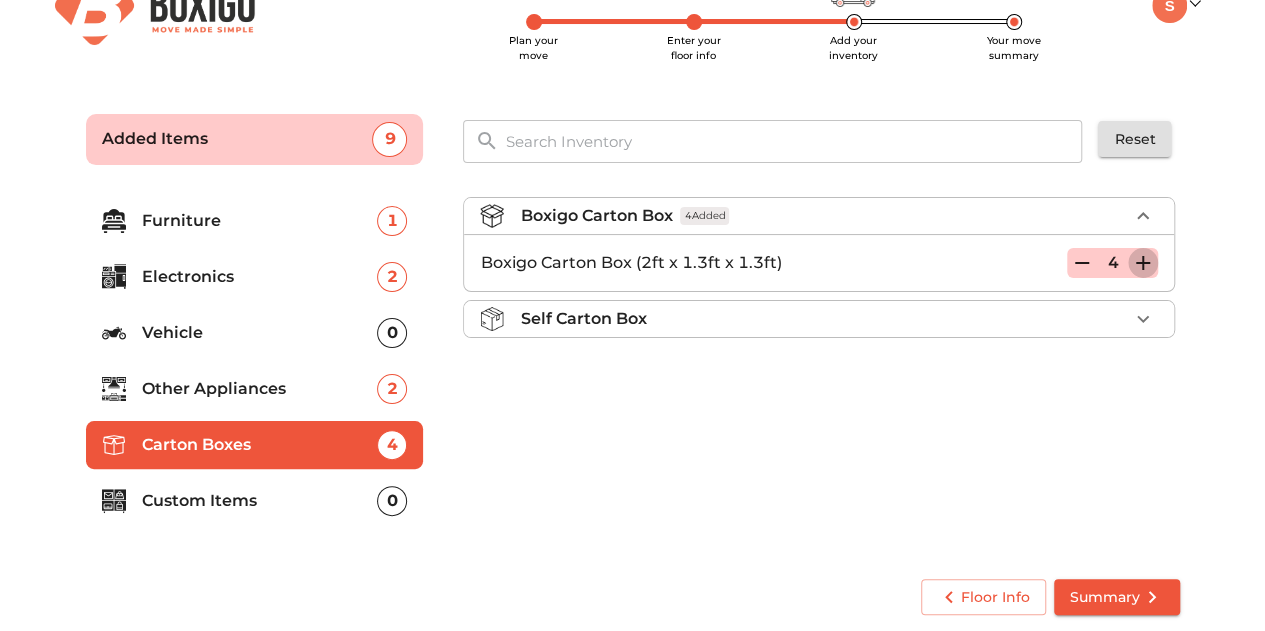 click 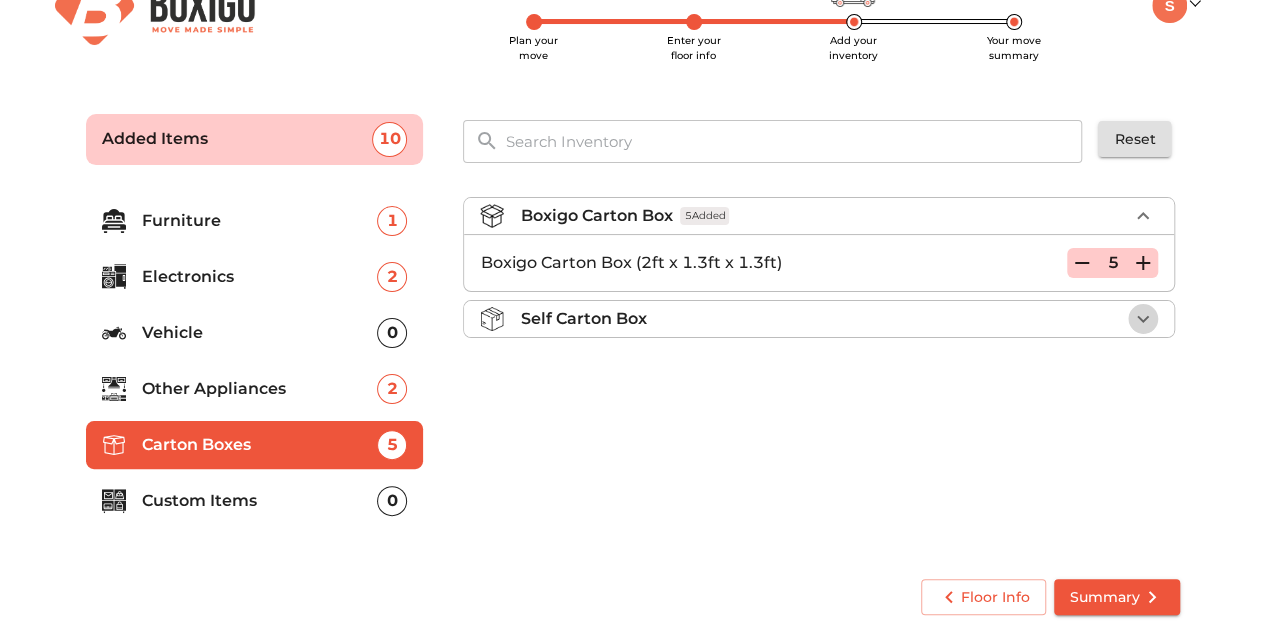 click 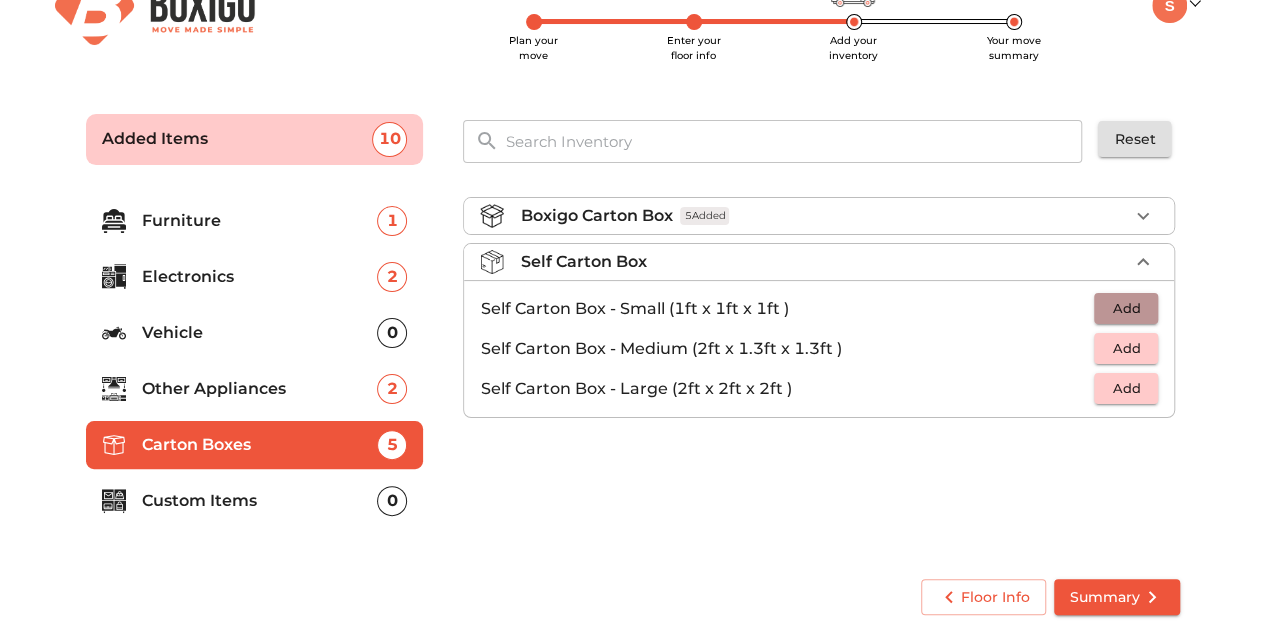click on "Add" at bounding box center [1126, 308] 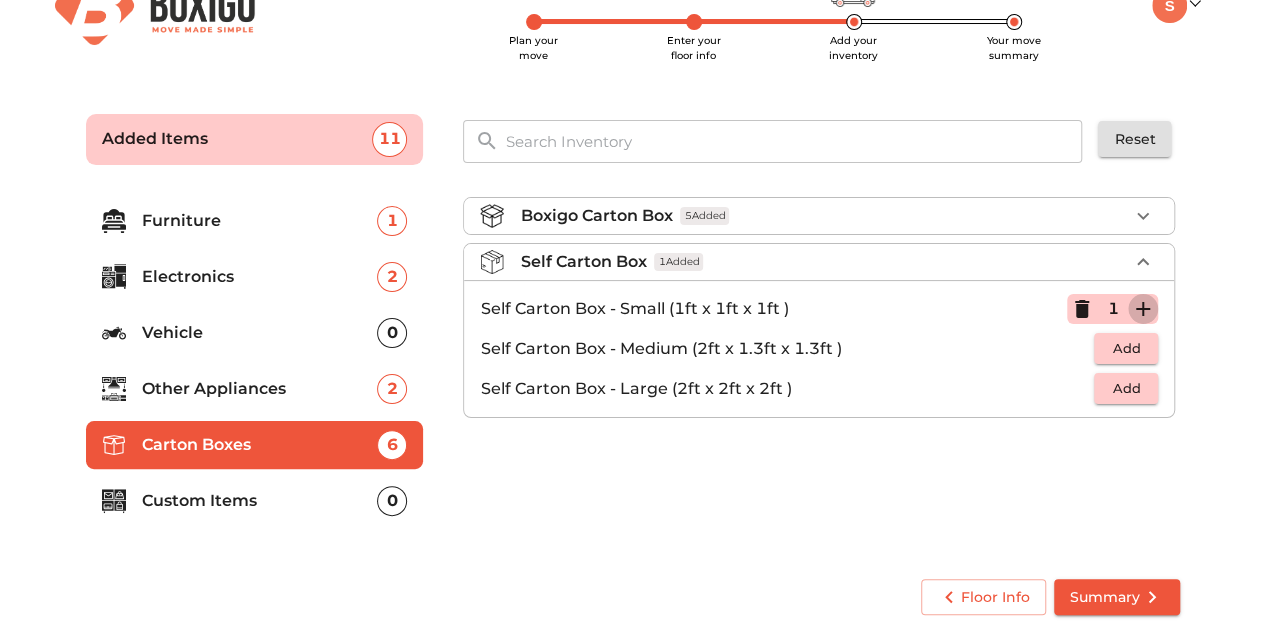 click 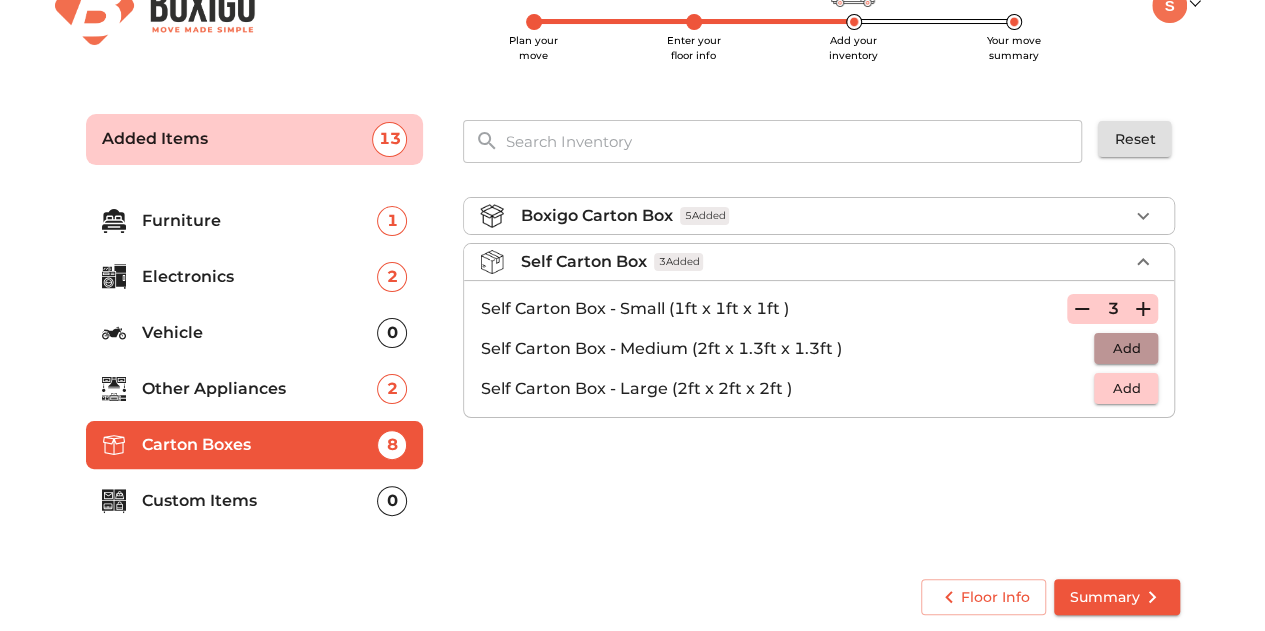 click on "Add" at bounding box center (1126, 348) 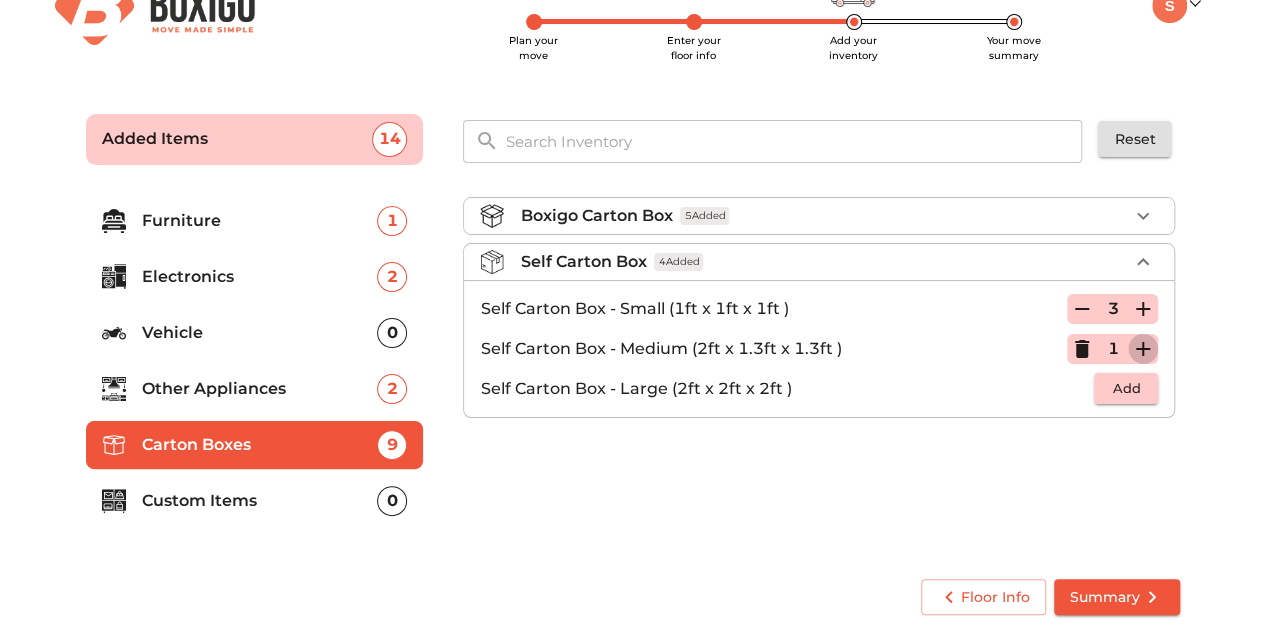 click 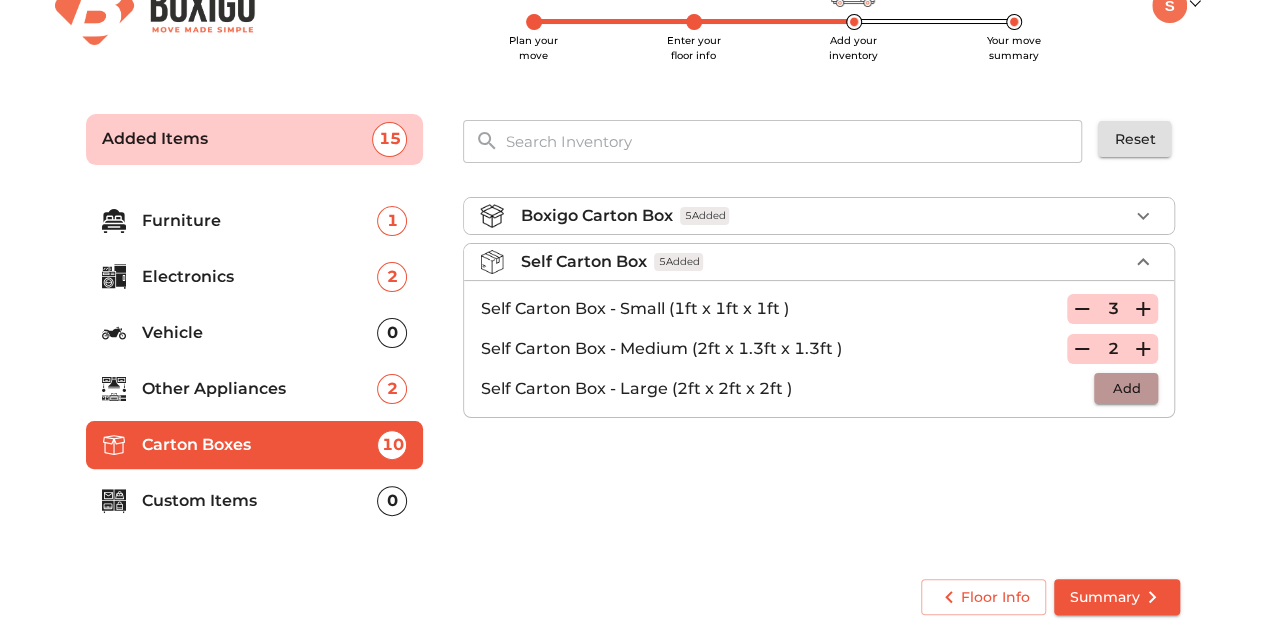 click on "Add" at bounding box center [1126, 388] 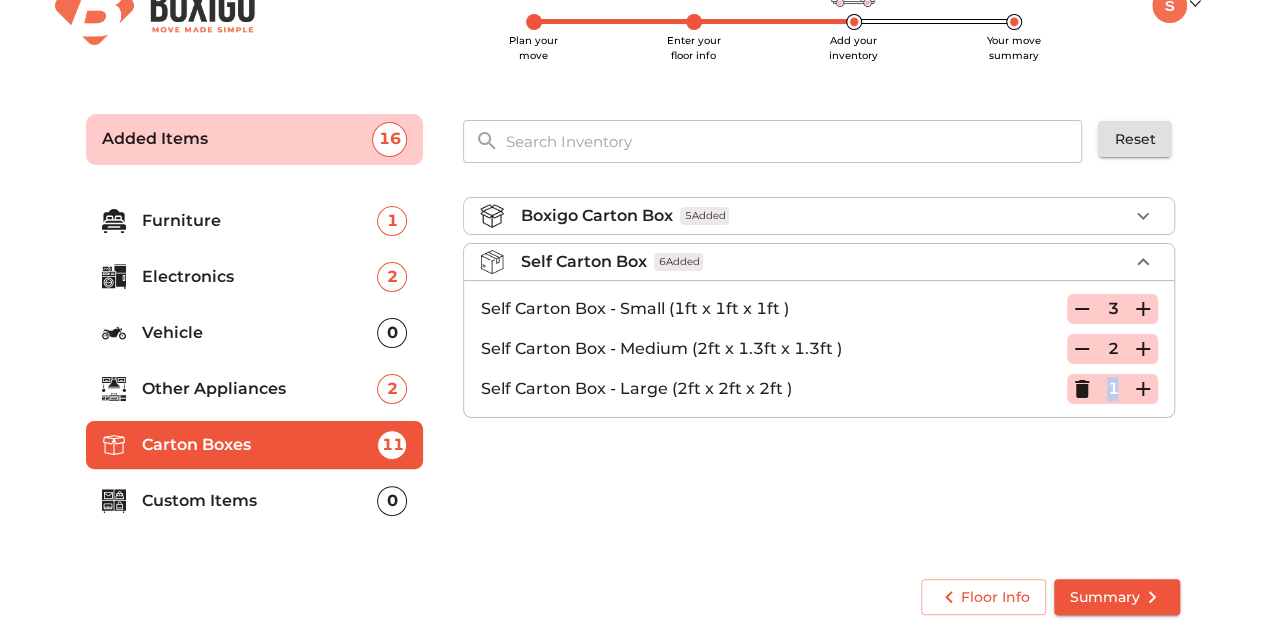 click on "1" at bounding box center [1112, 389] 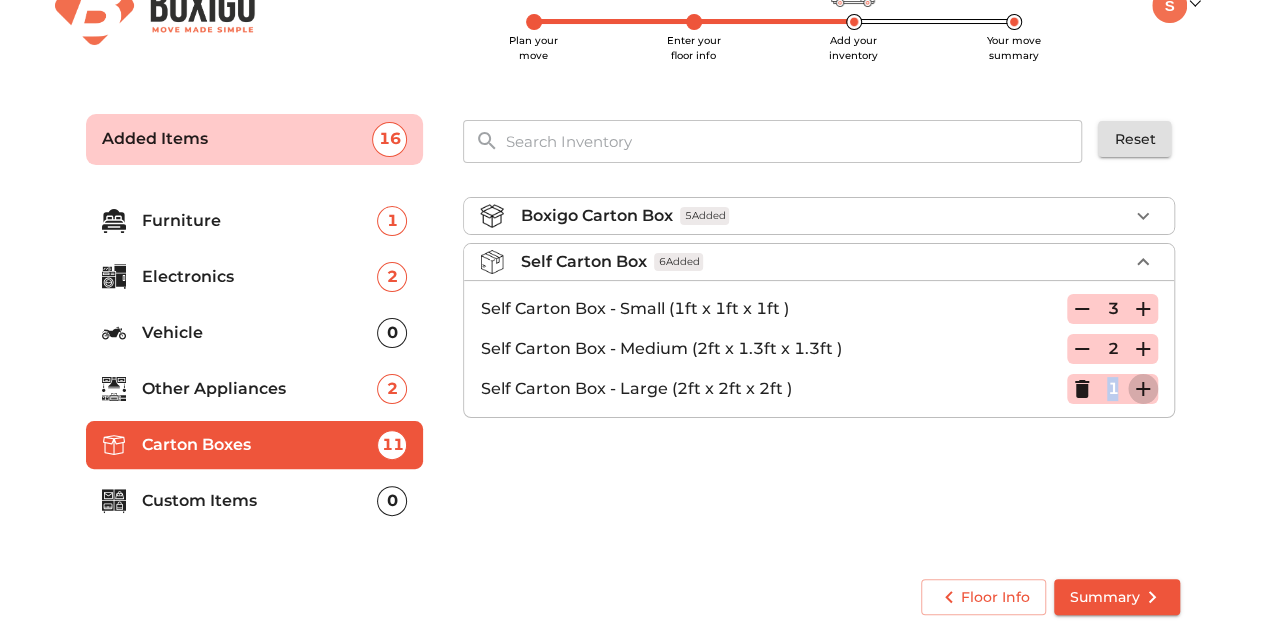 click 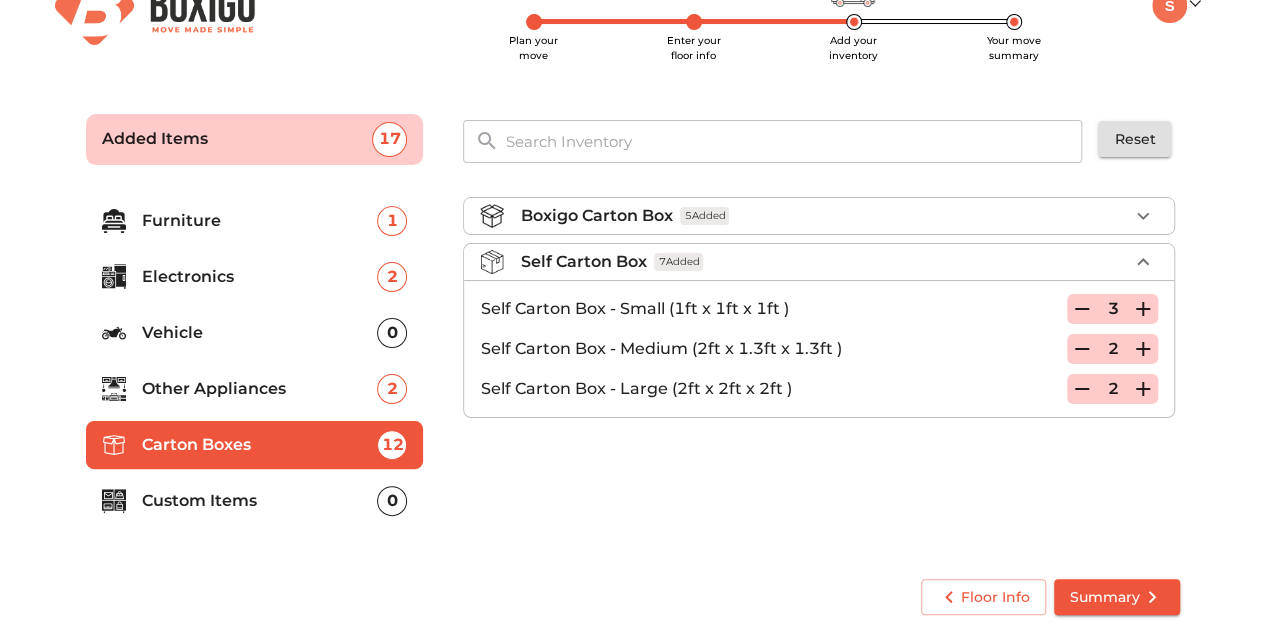 click on "Custom Items" at bounding box center (260, 501) 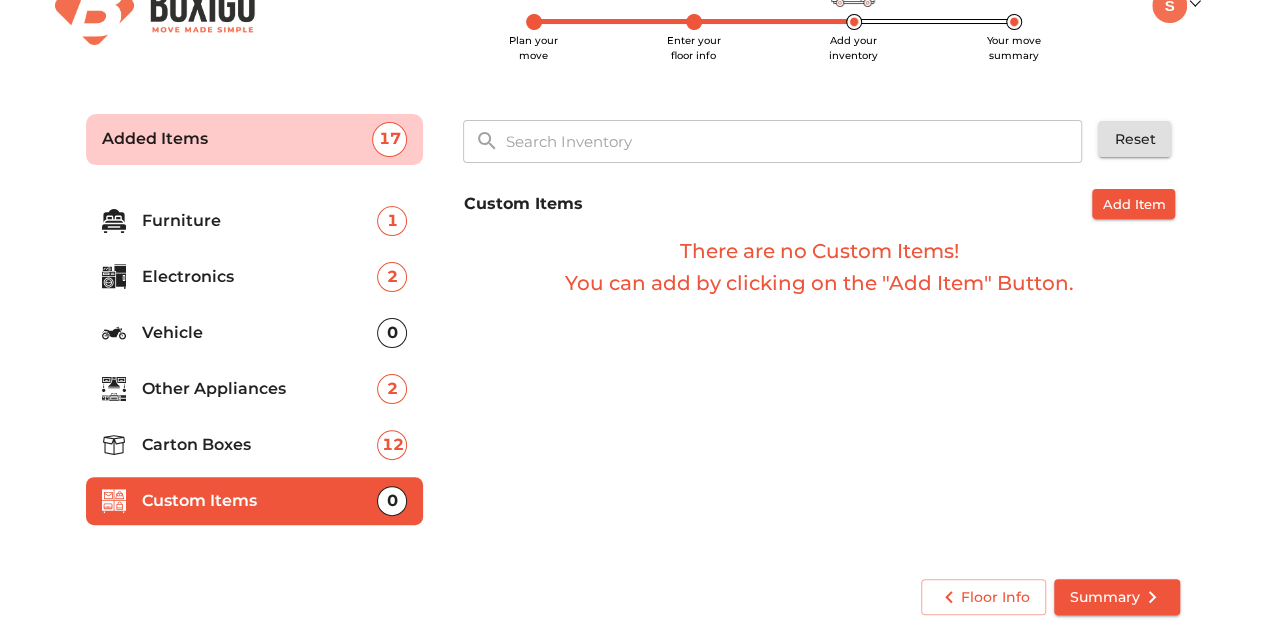 click at bounding box center (794, 141) 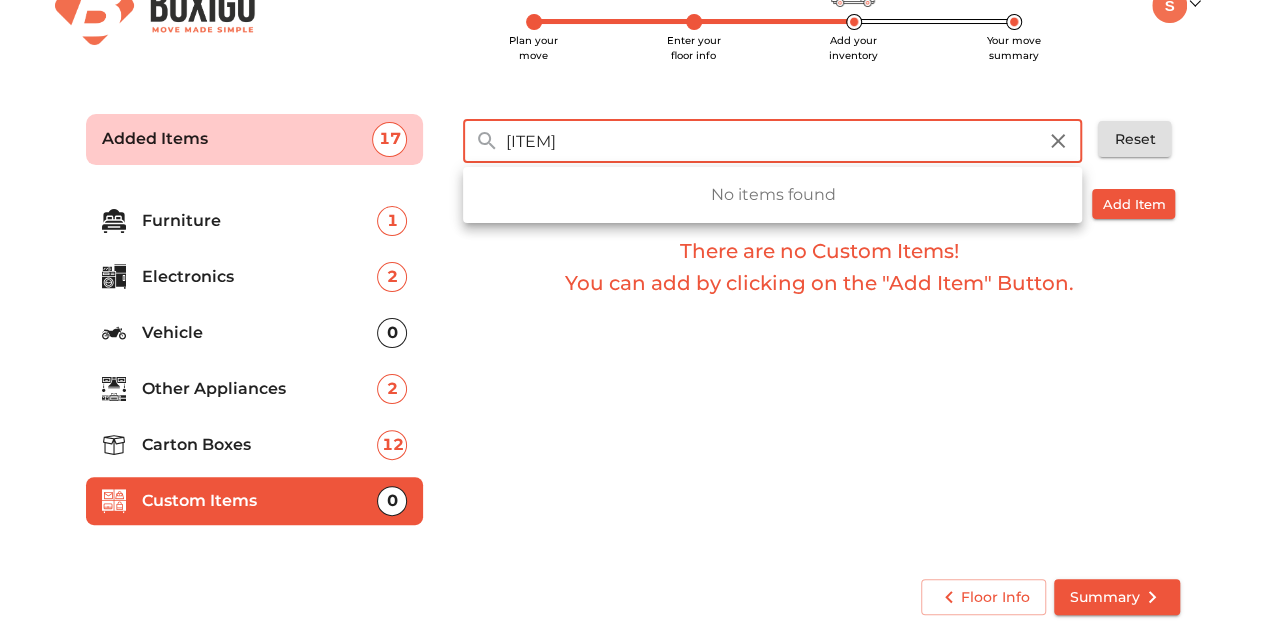 type on "k" 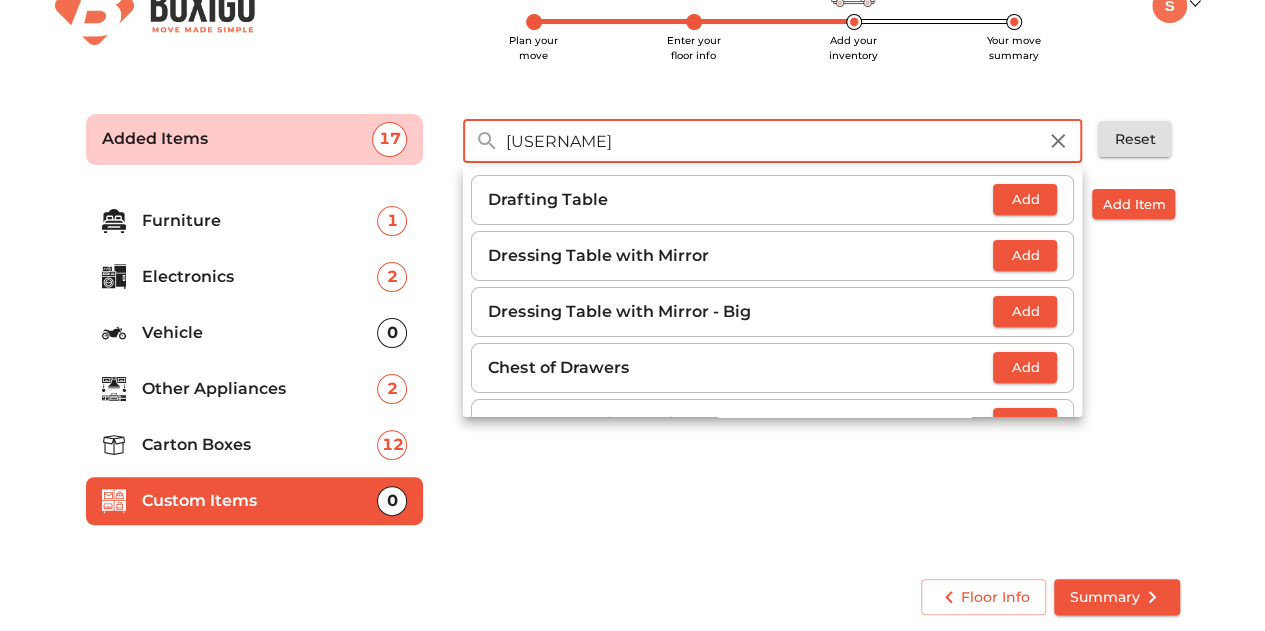 type on "d" 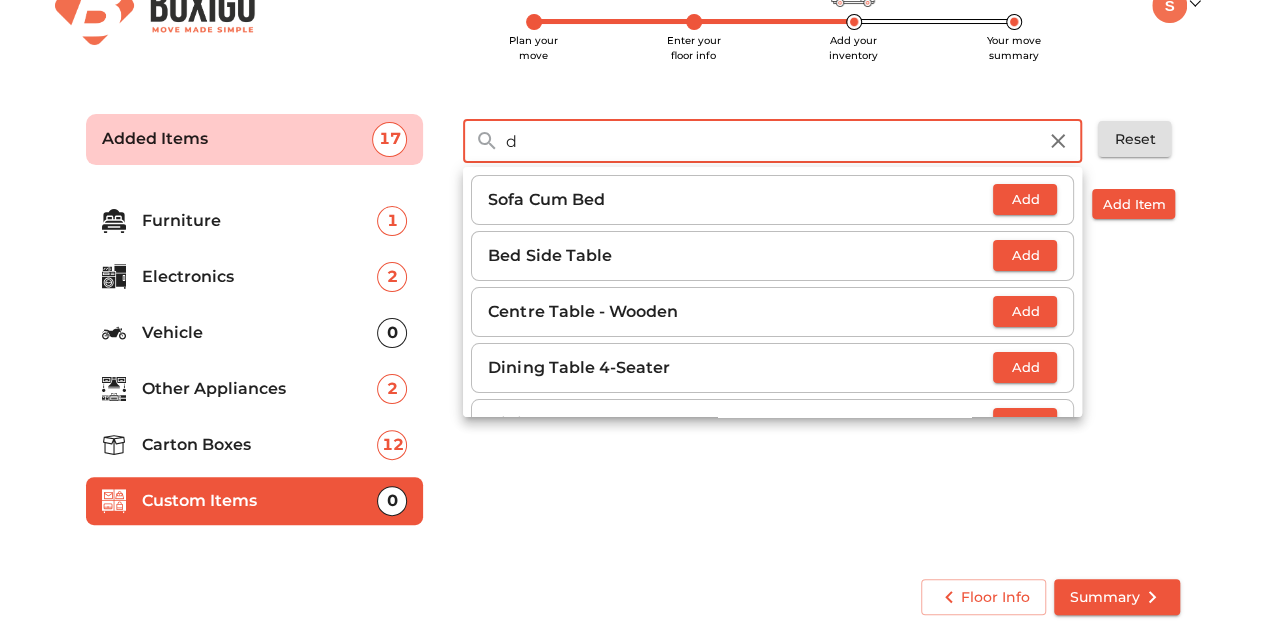 type 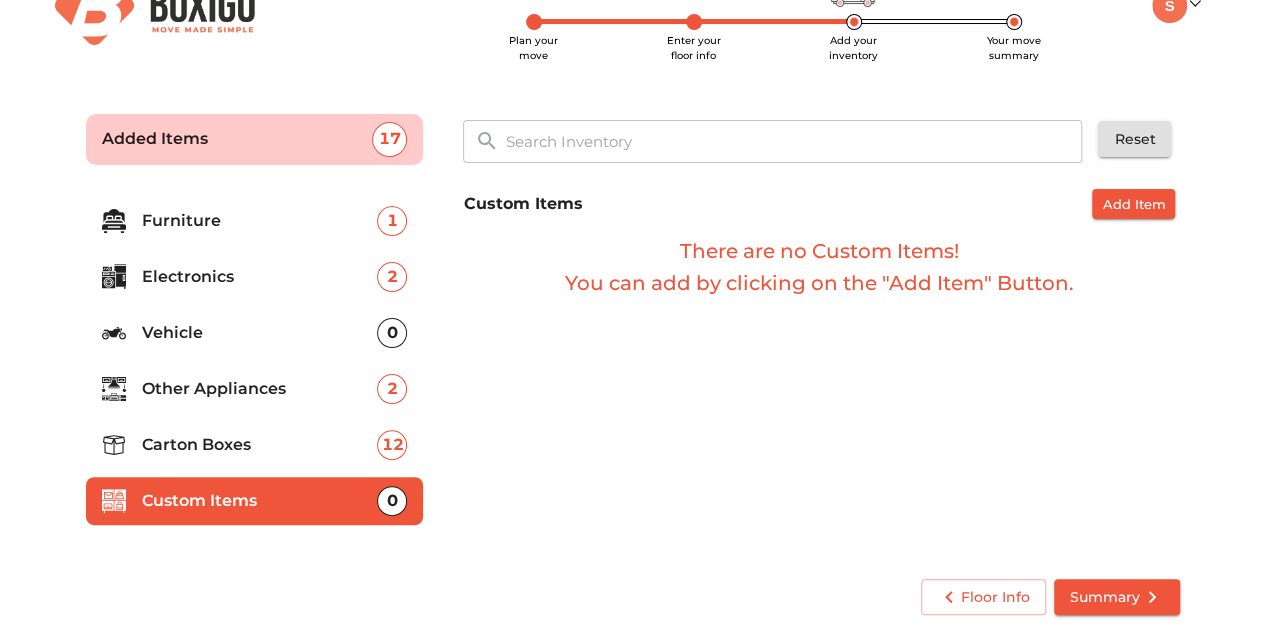 click on "1" at bounding box center [392, 221] 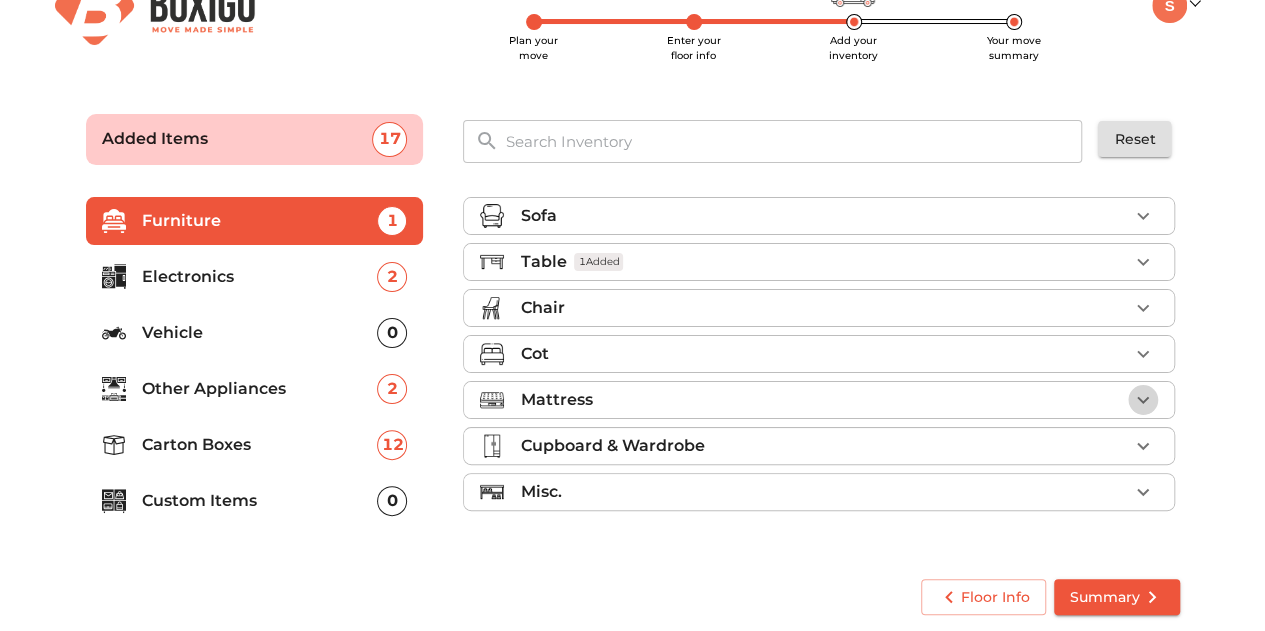 click 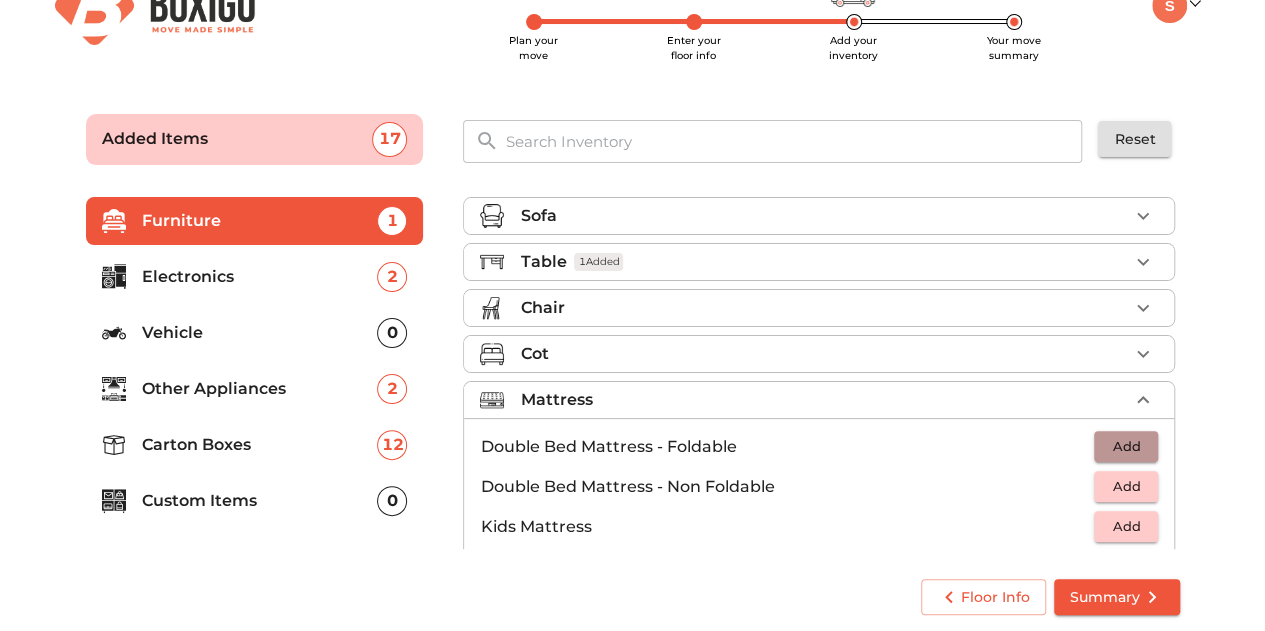 click on "Add" at bounding box center (1126, 446) 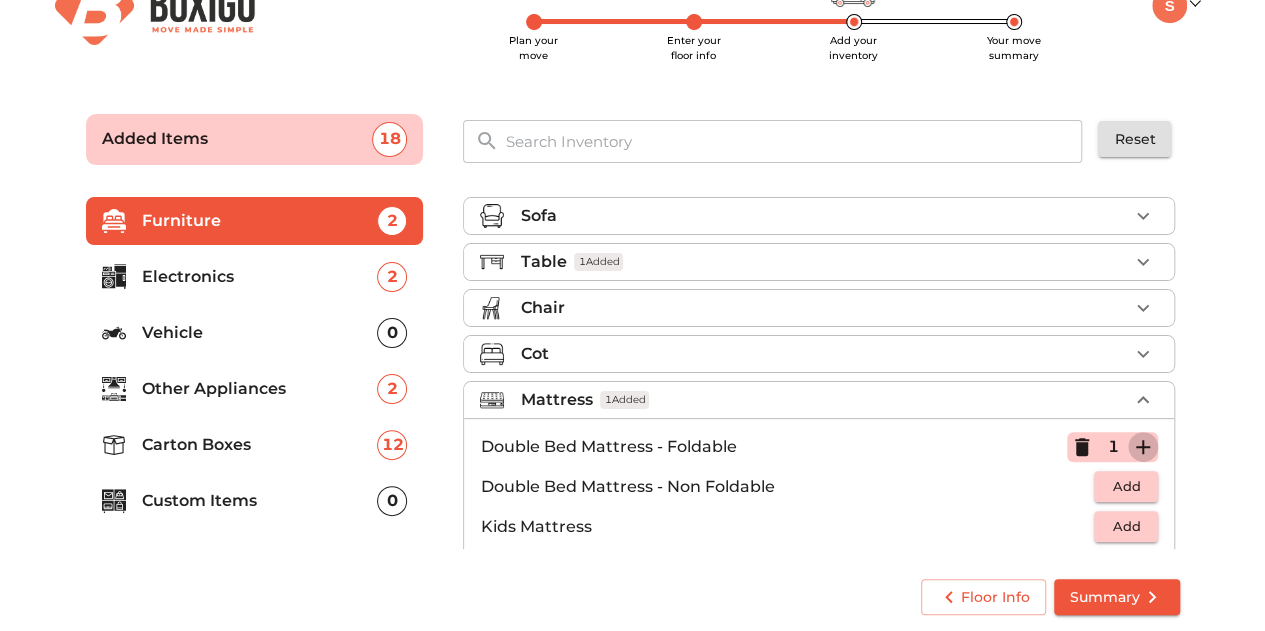 click 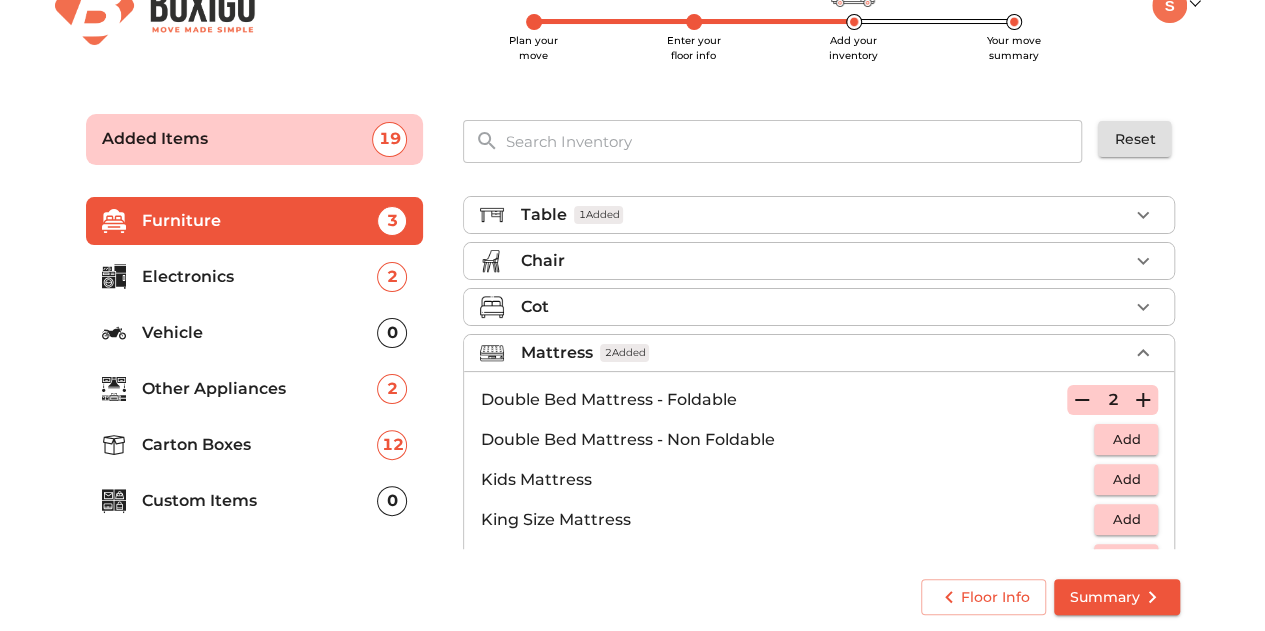 scroll, scrollTop: 47, scrollLeft: 0, axis: vertical 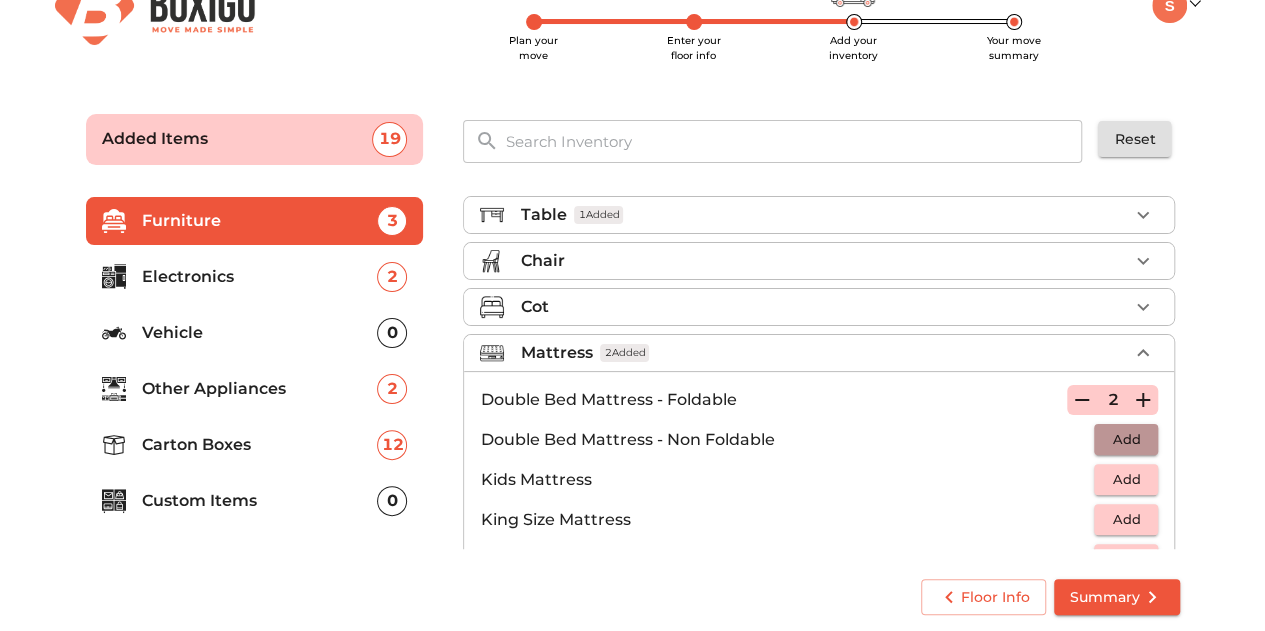 click on "Add" at bounding box center (1126, 439) 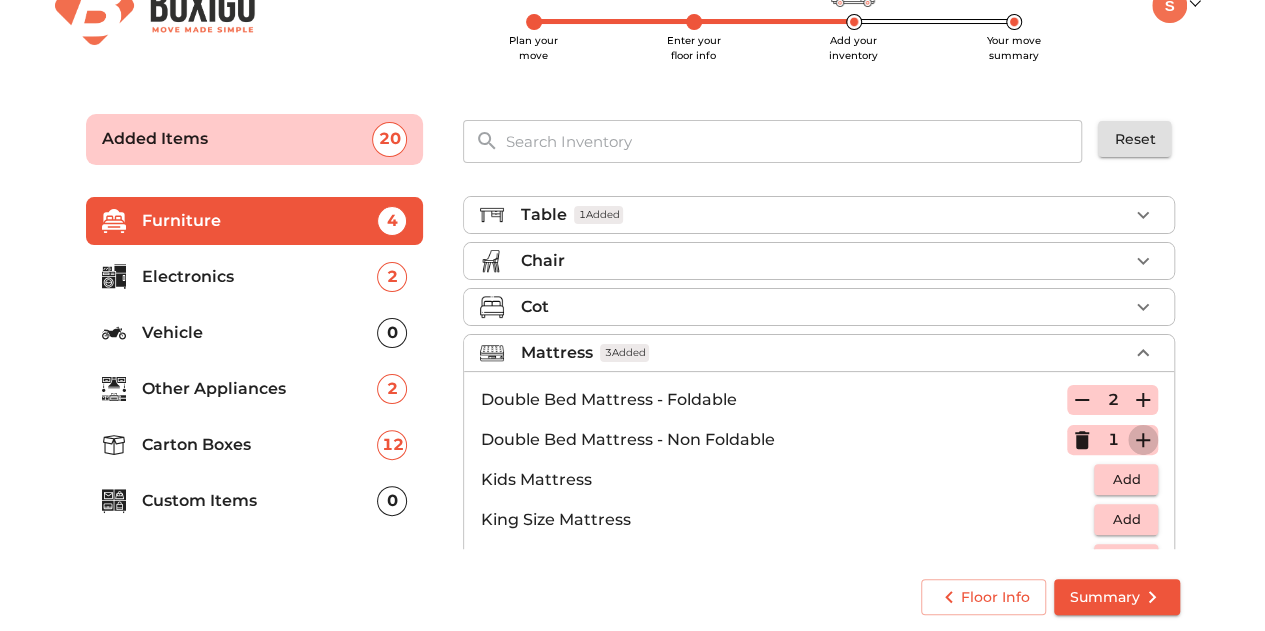 click 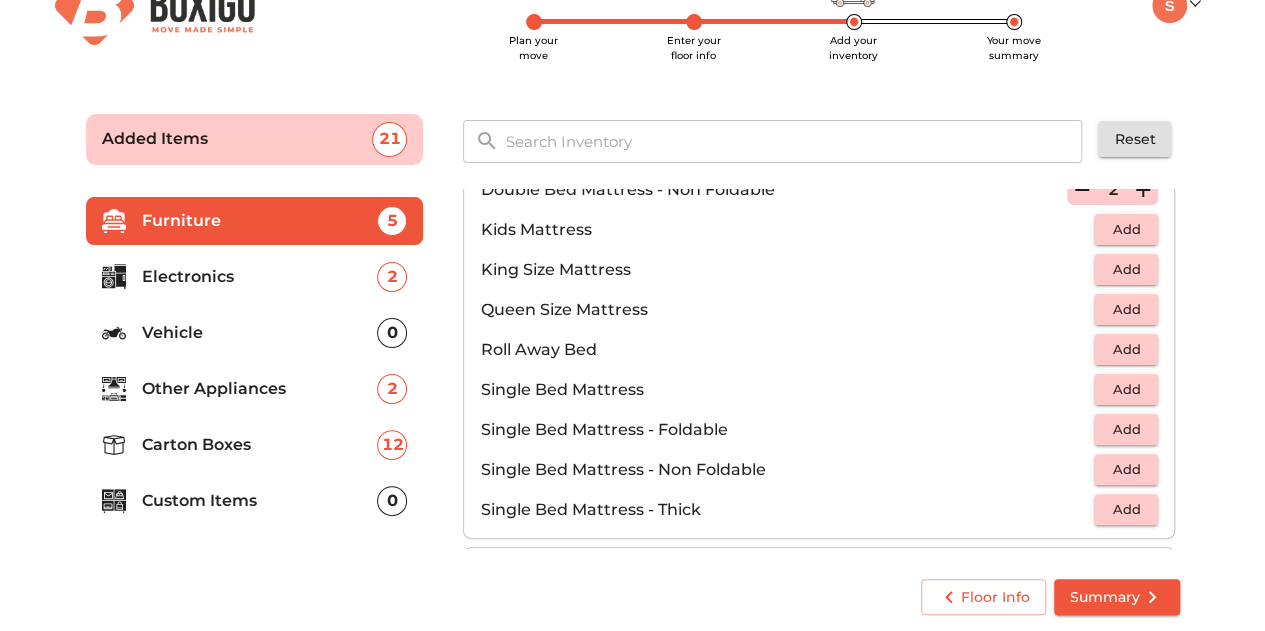 scroll, scrollTop: 306, scrollLeft: 0, axis: vertical 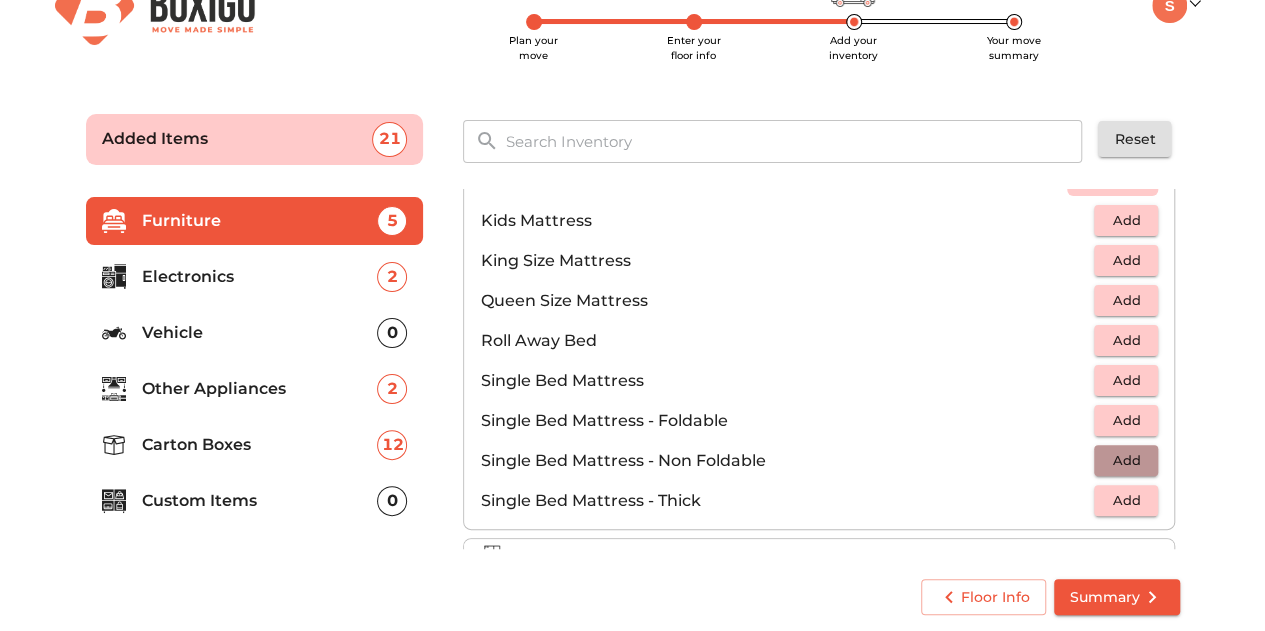 click on "Add" at bounding box center (1126, 460) 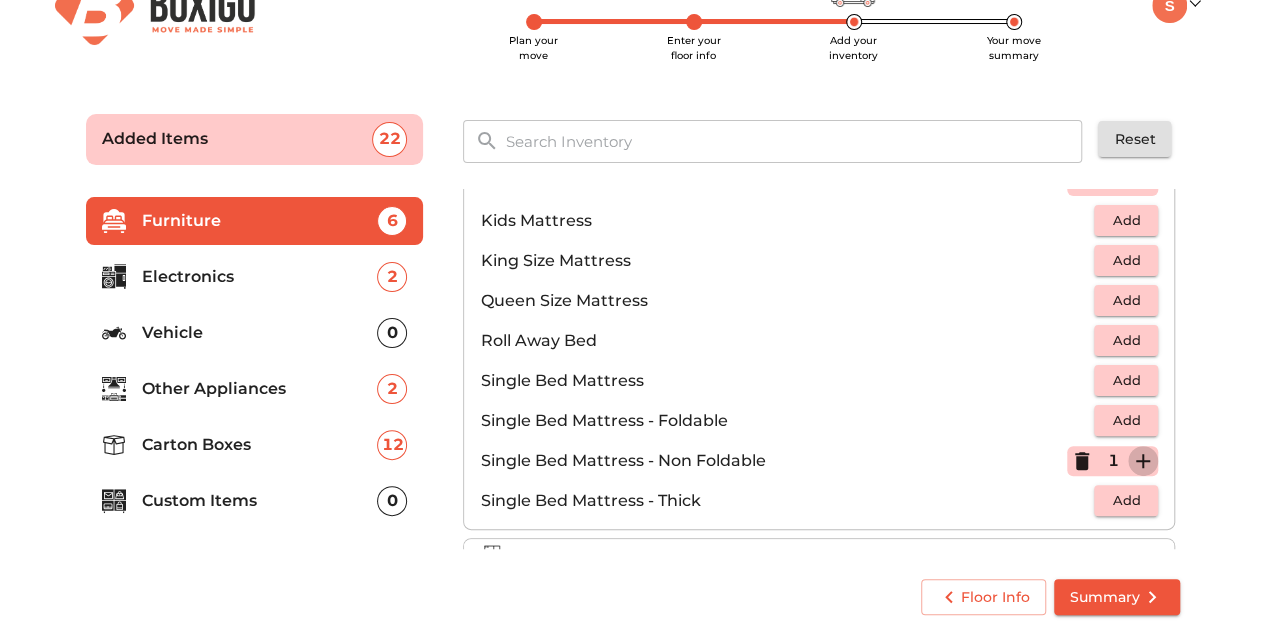 click 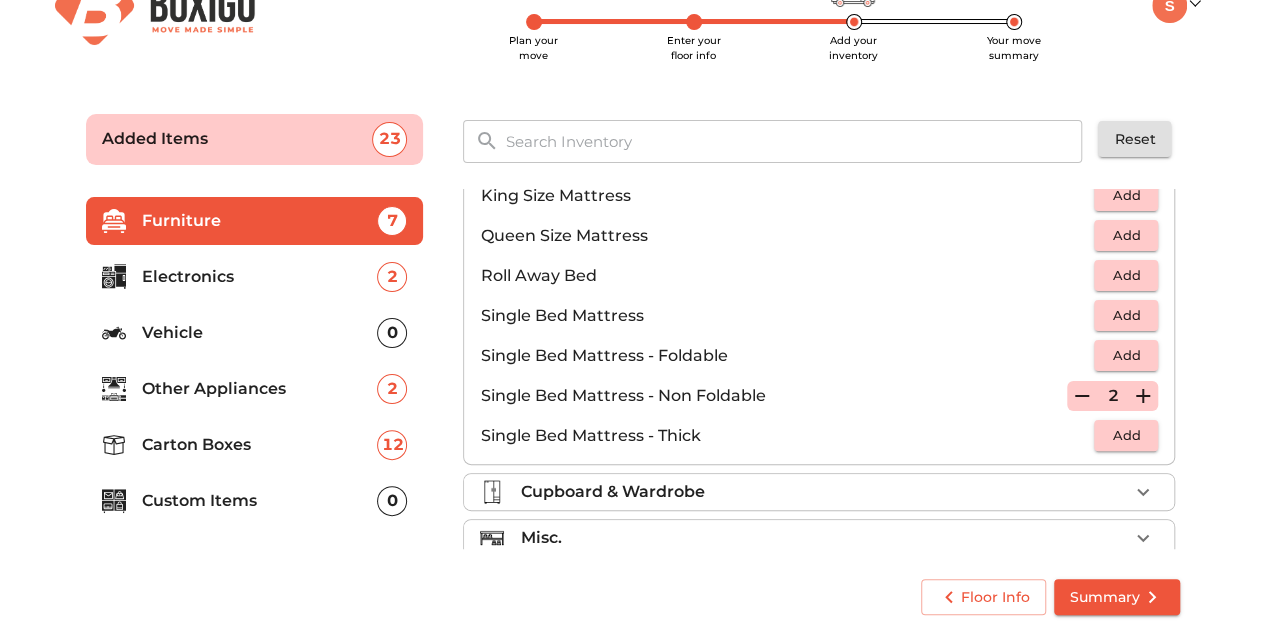 scroll, scrollTop: 390, scrollLeft: 0, axis: vertical 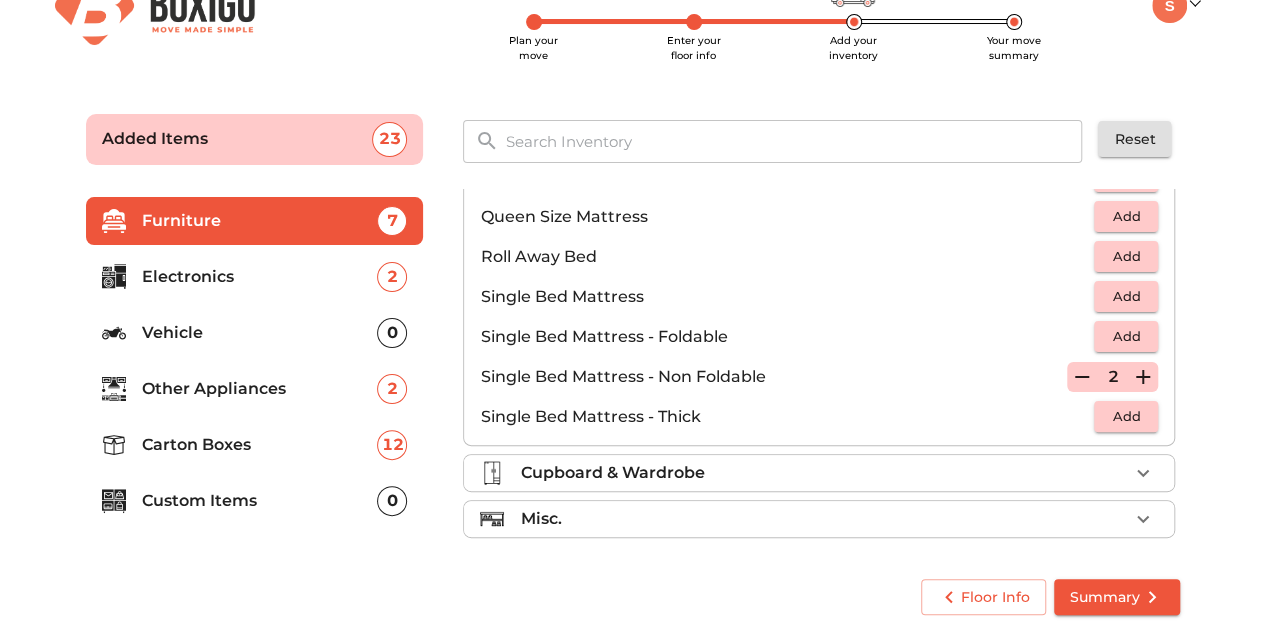 click on "Cupboard & Wardrobe" at bounding box center (824, 473) 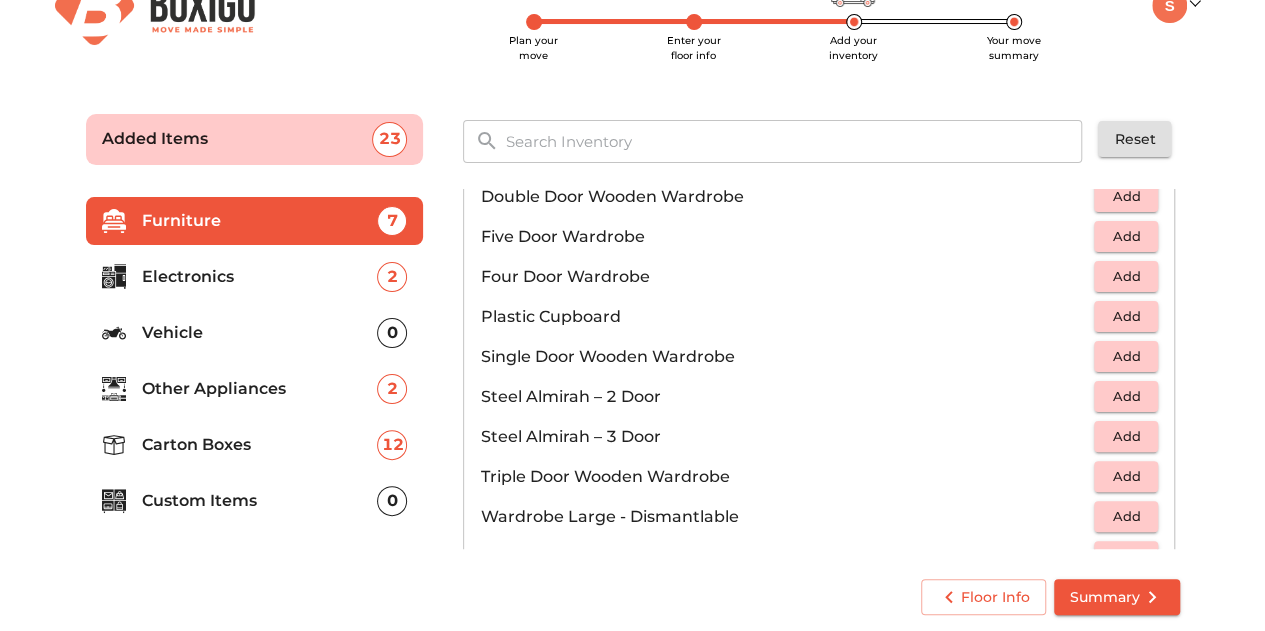 scroll, scrollTop: 670, scrollLeft: 0, axis: vertical 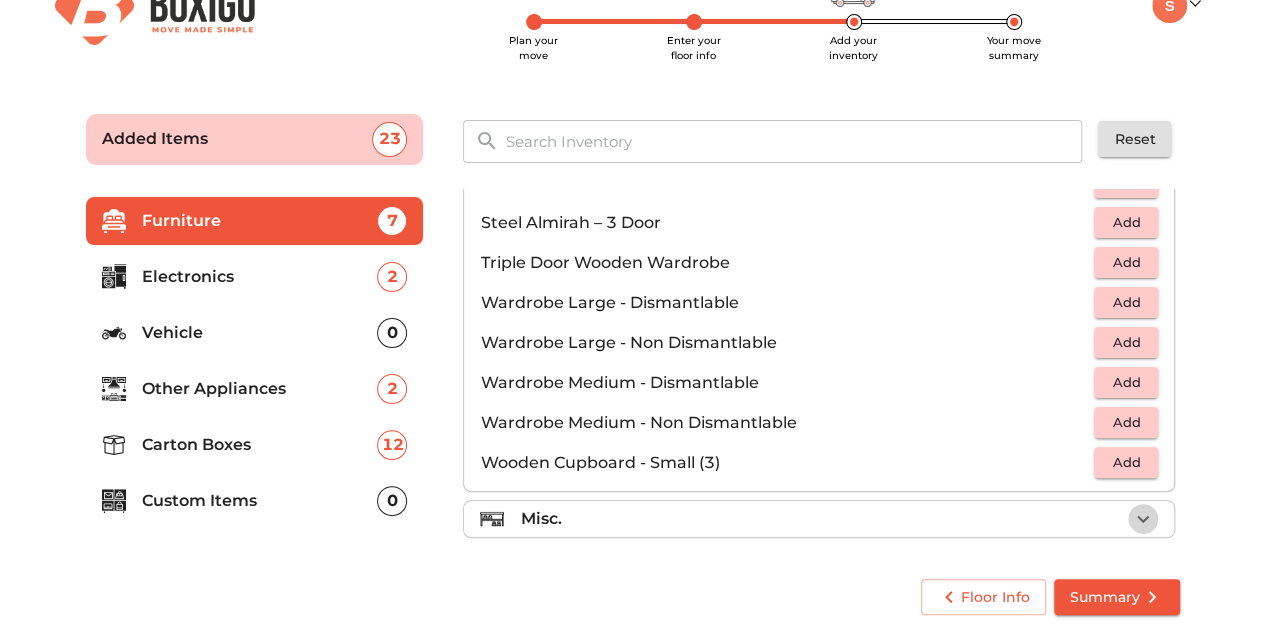 click at bounding box center [1143, 519] 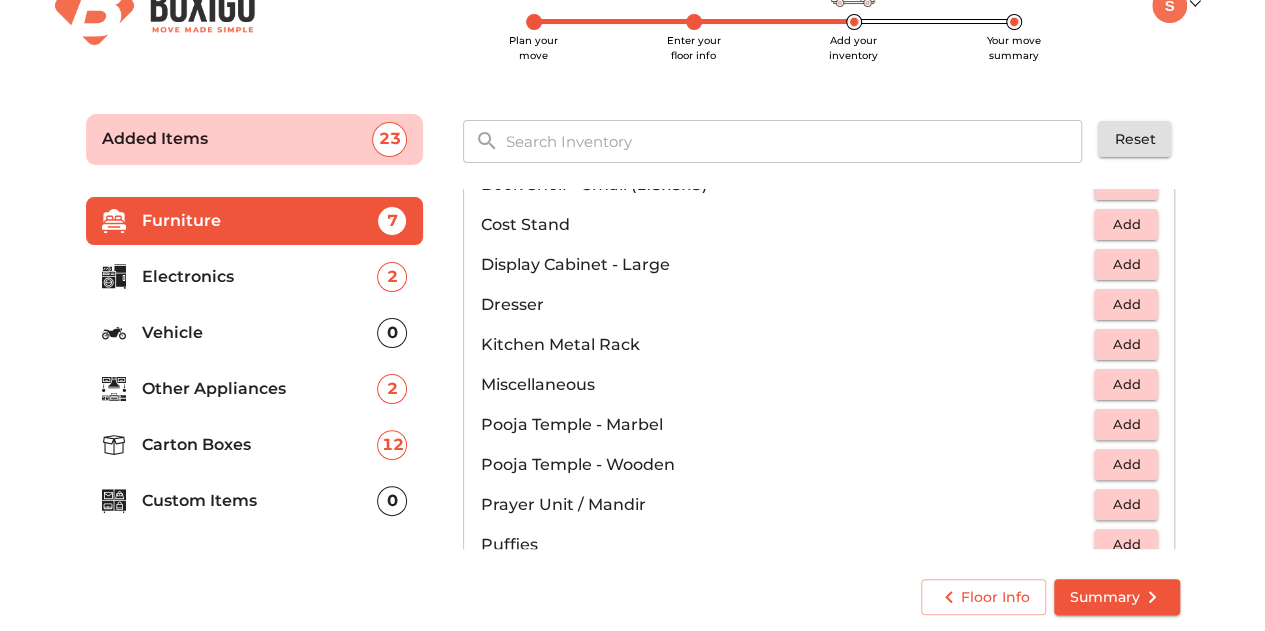 scroll, scrollTop: 593, scrollLeft: 0, axis: vertical 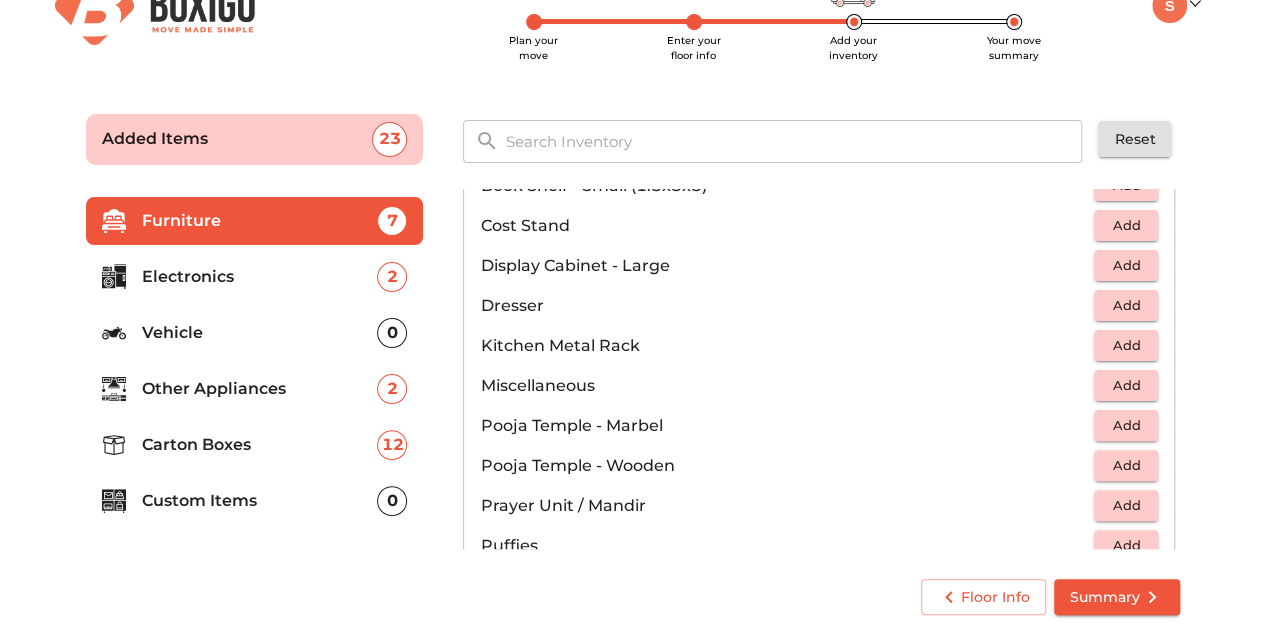 click on "Add" at bounding box center (1126, 465) 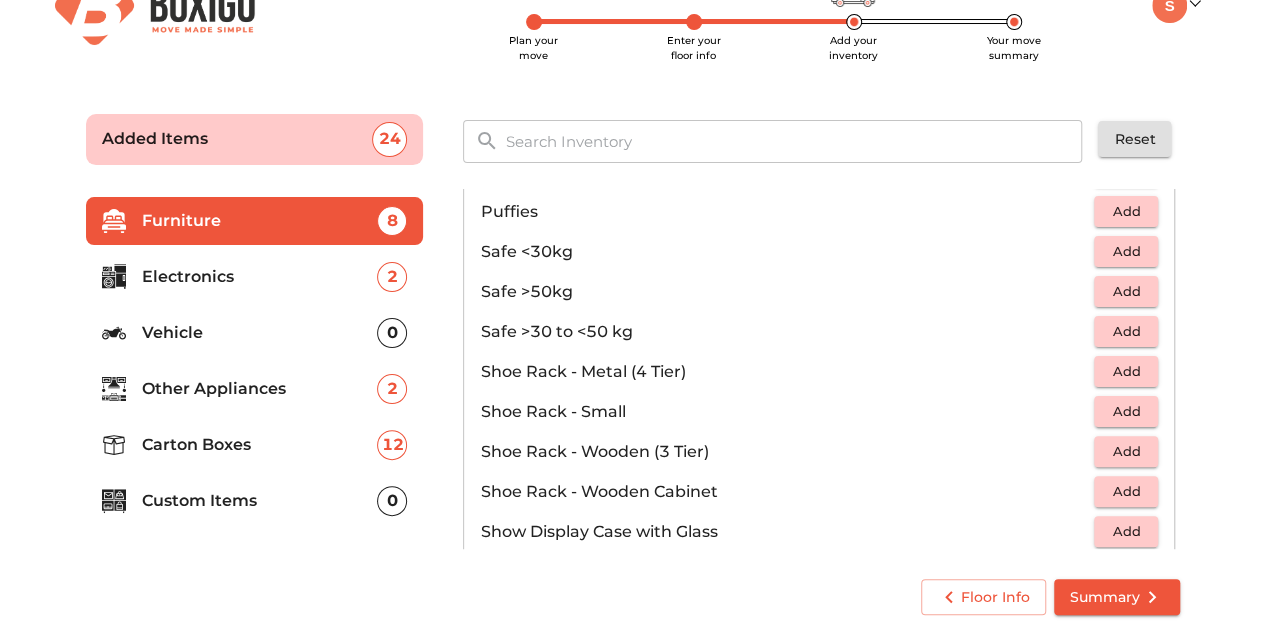 scroll, scrollTop: 940, scrollLeft: 0, axis: vertical 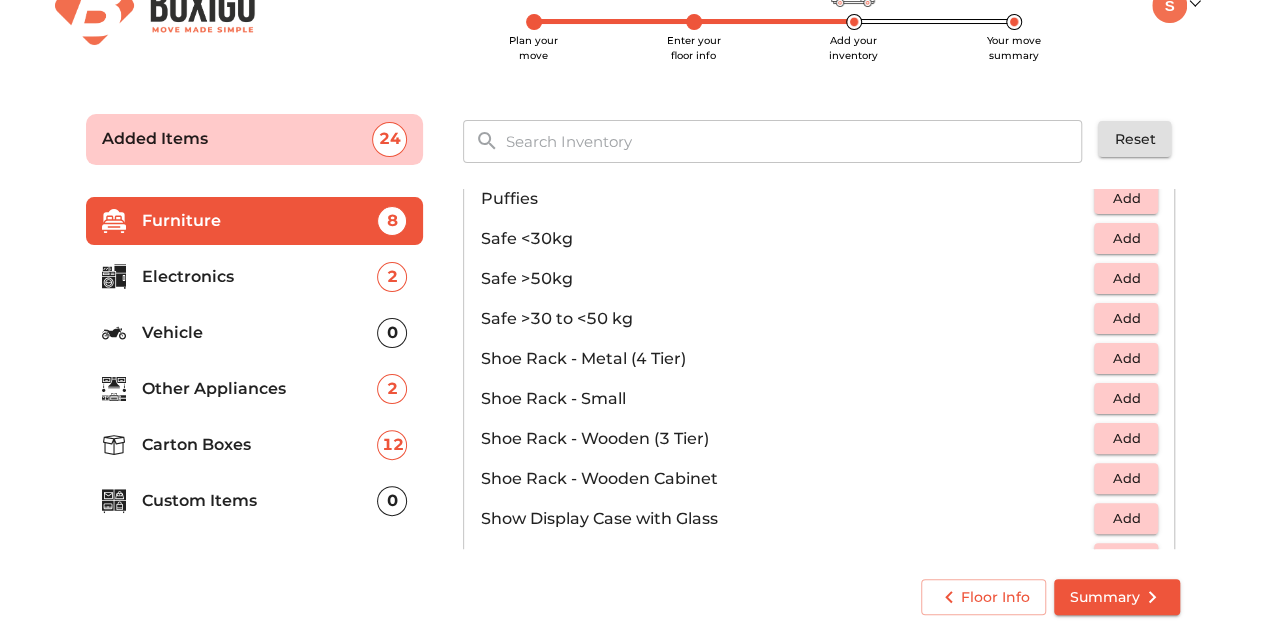 click on "Add" at bounding box center (1126, 398) 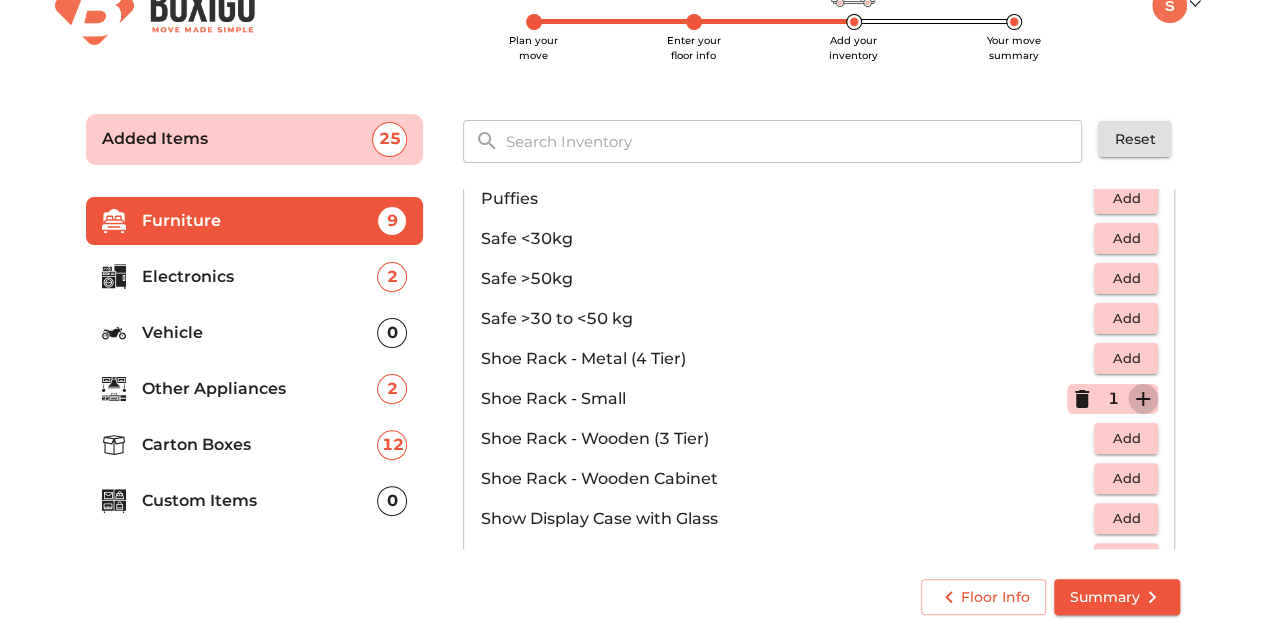 click 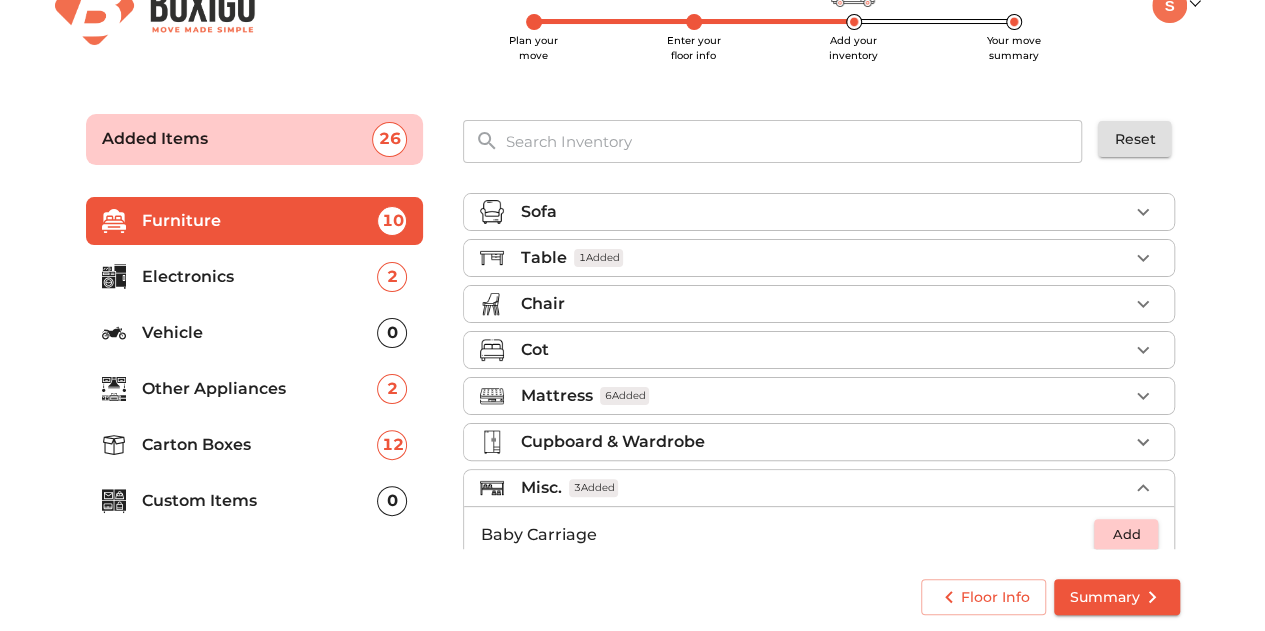 scroll, scrollTop: 0, scrollLeft: 0, axis: both 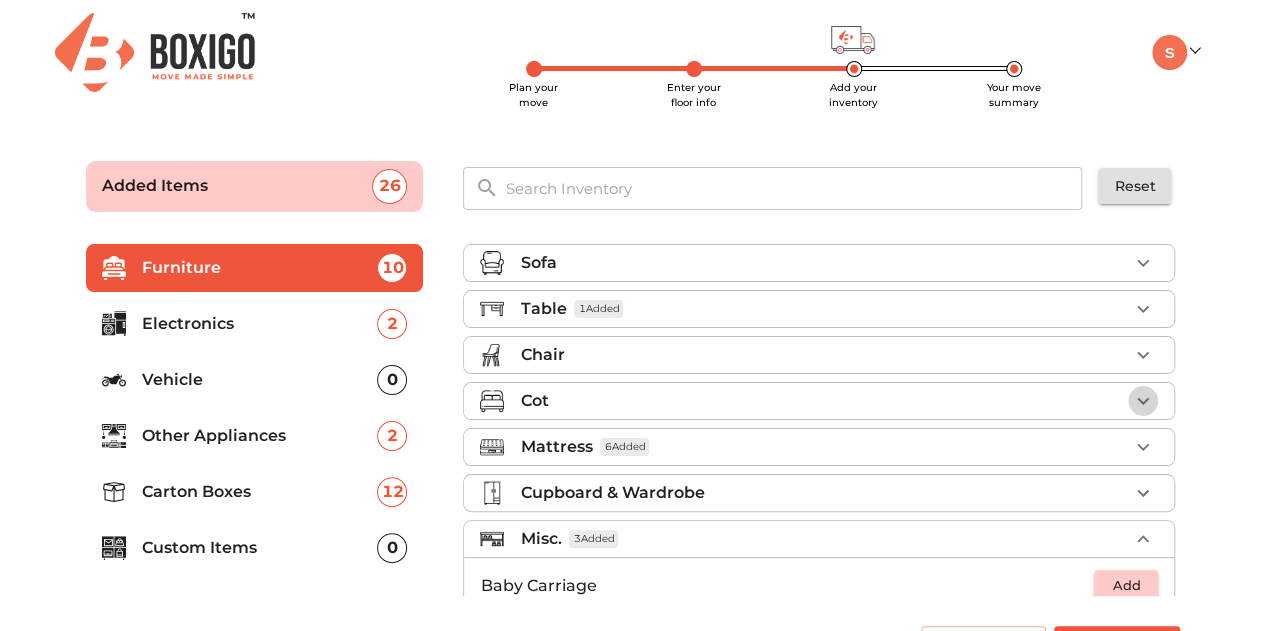 click 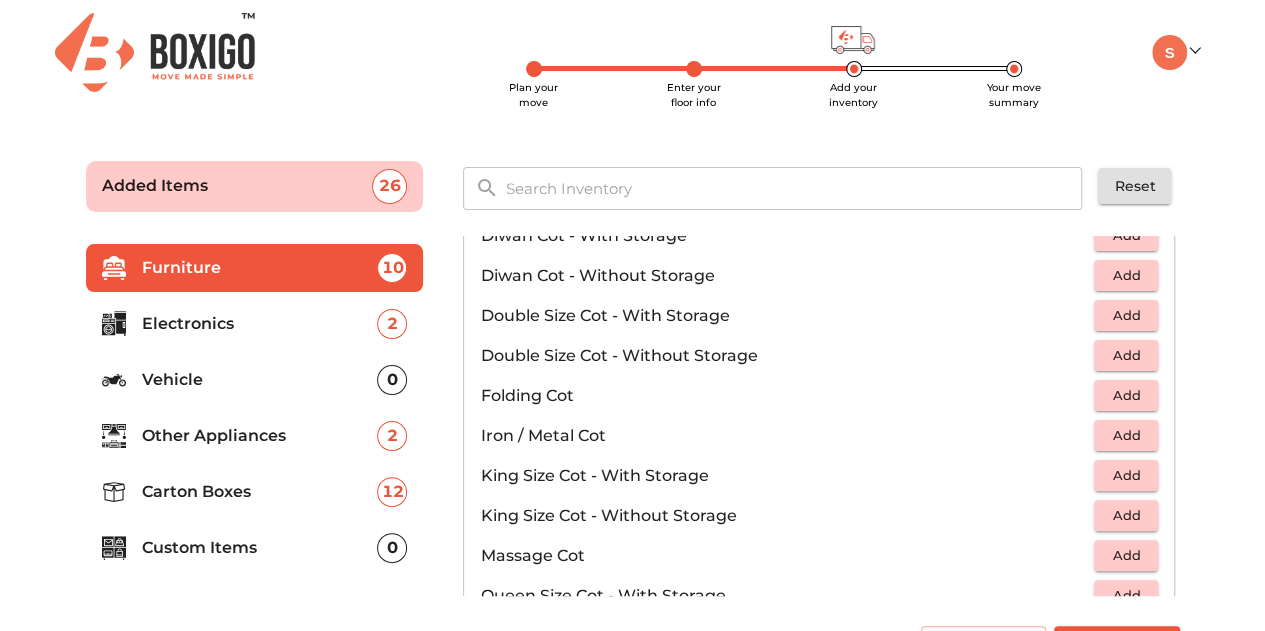 scroll, scrollTop: 333, scrollLeft: 0, axis: vertical 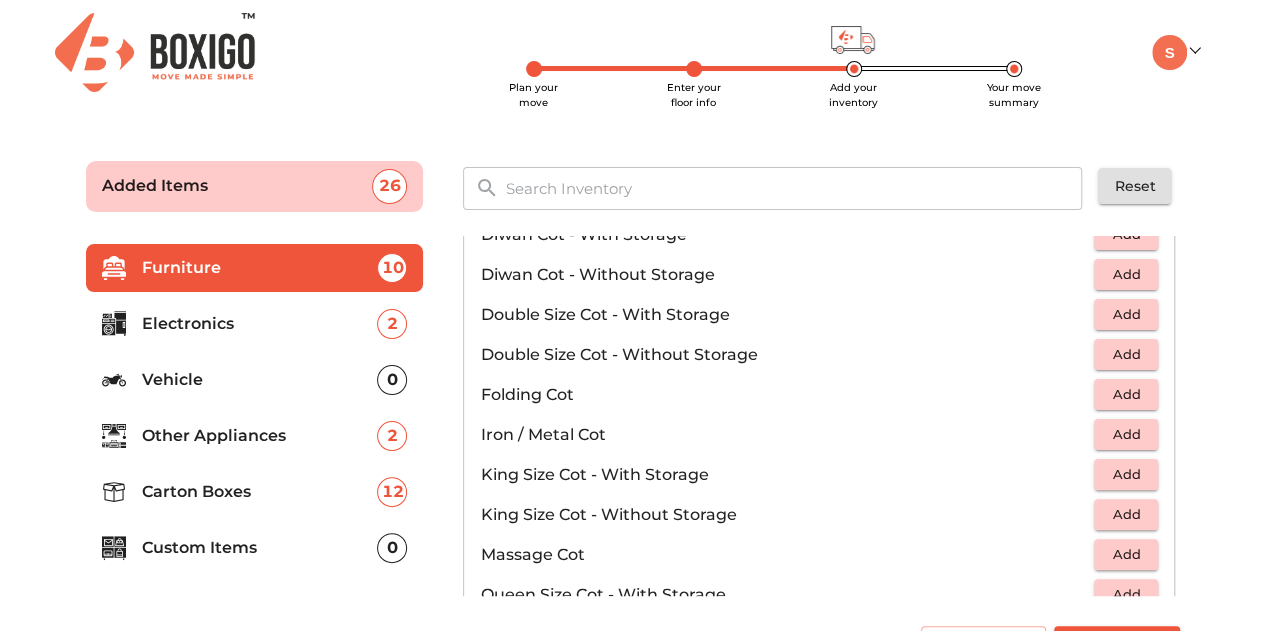 type 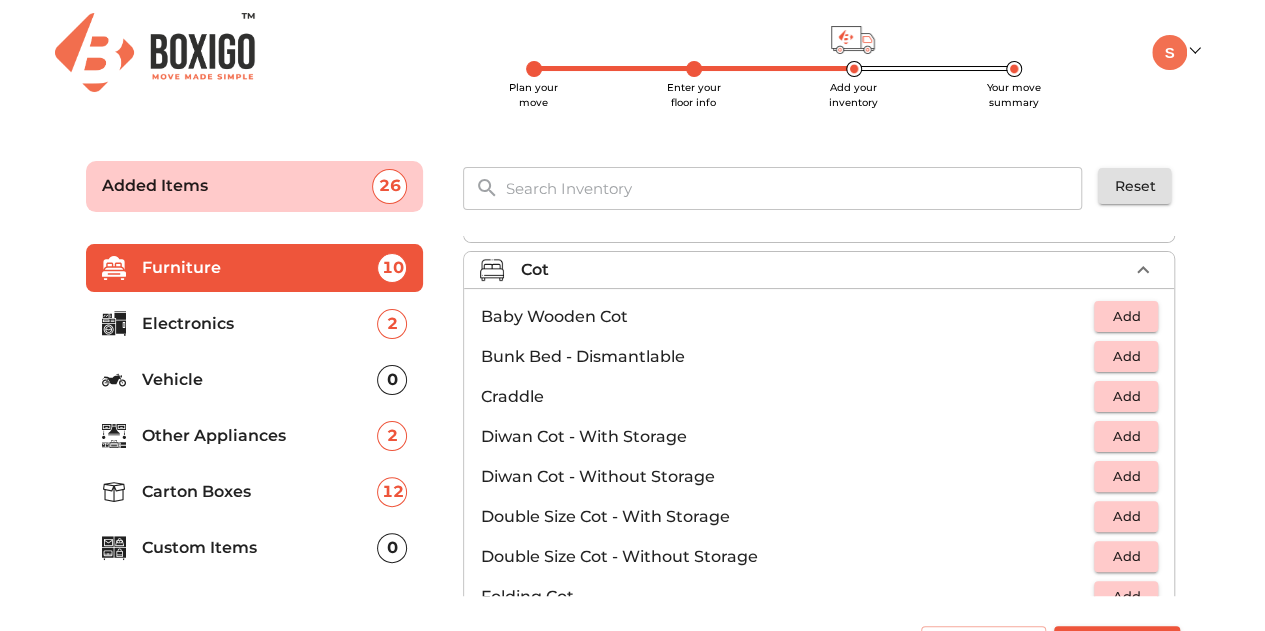 scroll, scrollTop: 0, scrollLeft: 0, axis: both 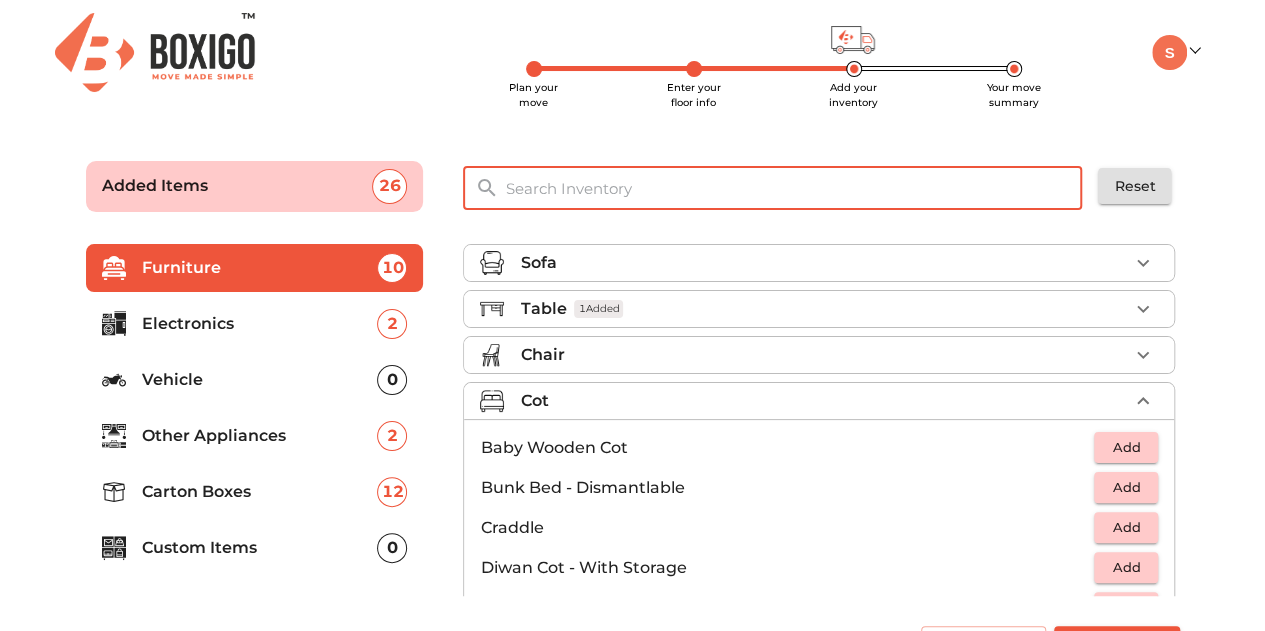 click at bounding box center (794, 188) 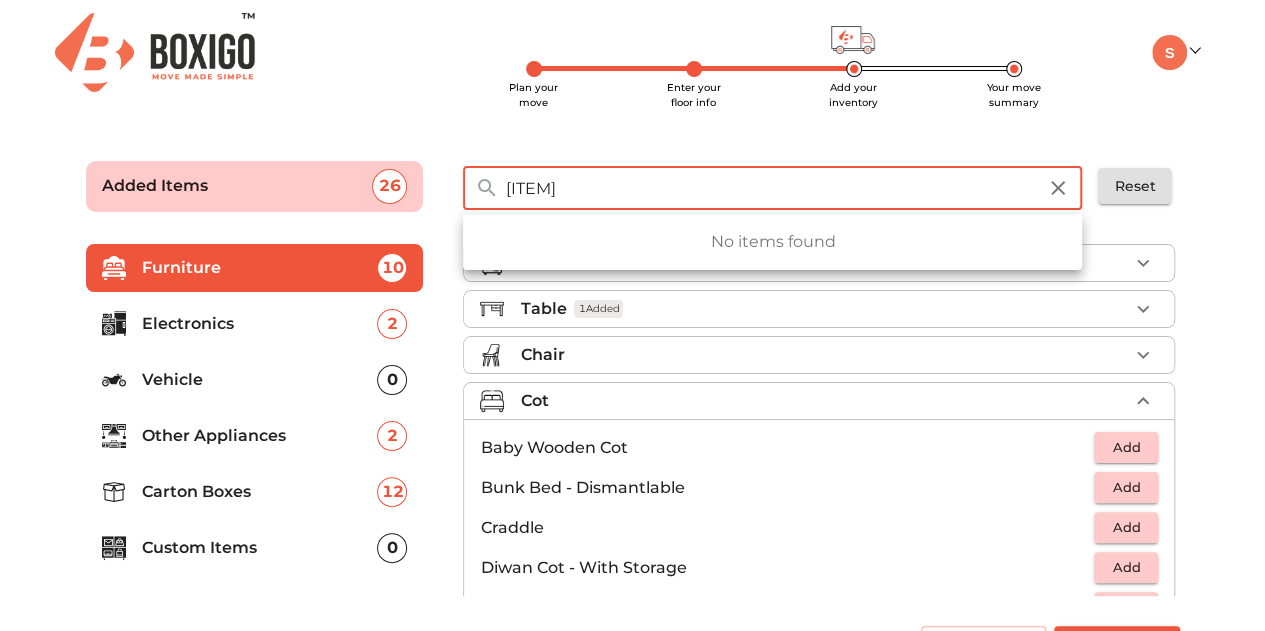 type on "b" 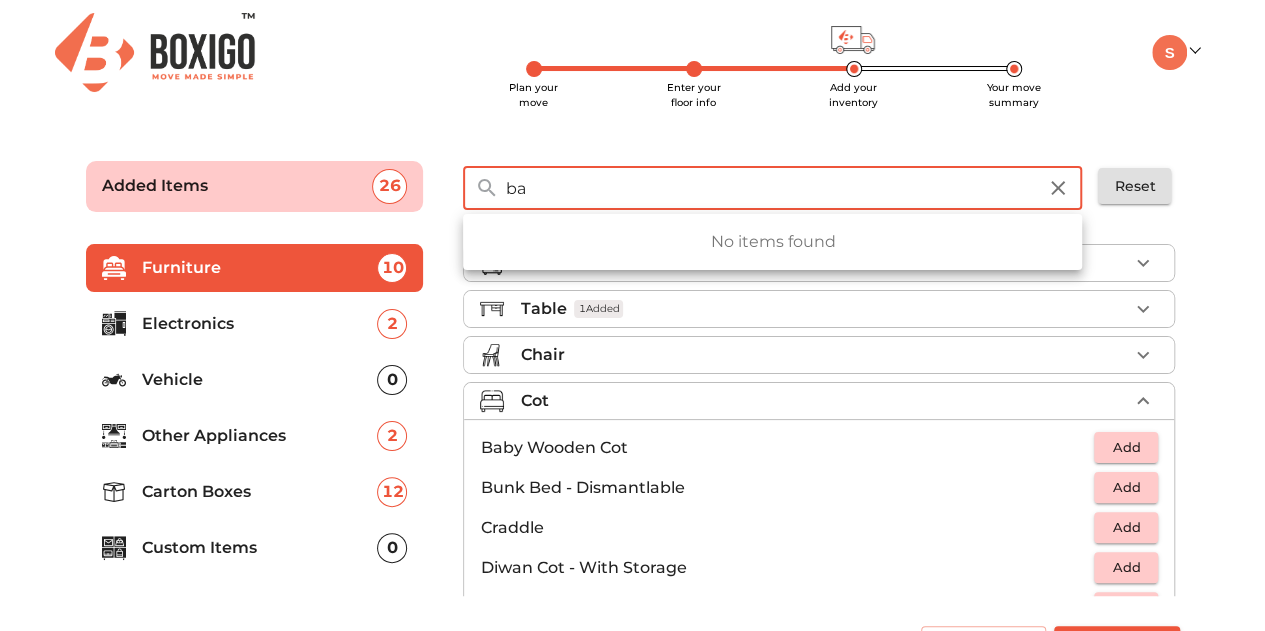 type on "b" 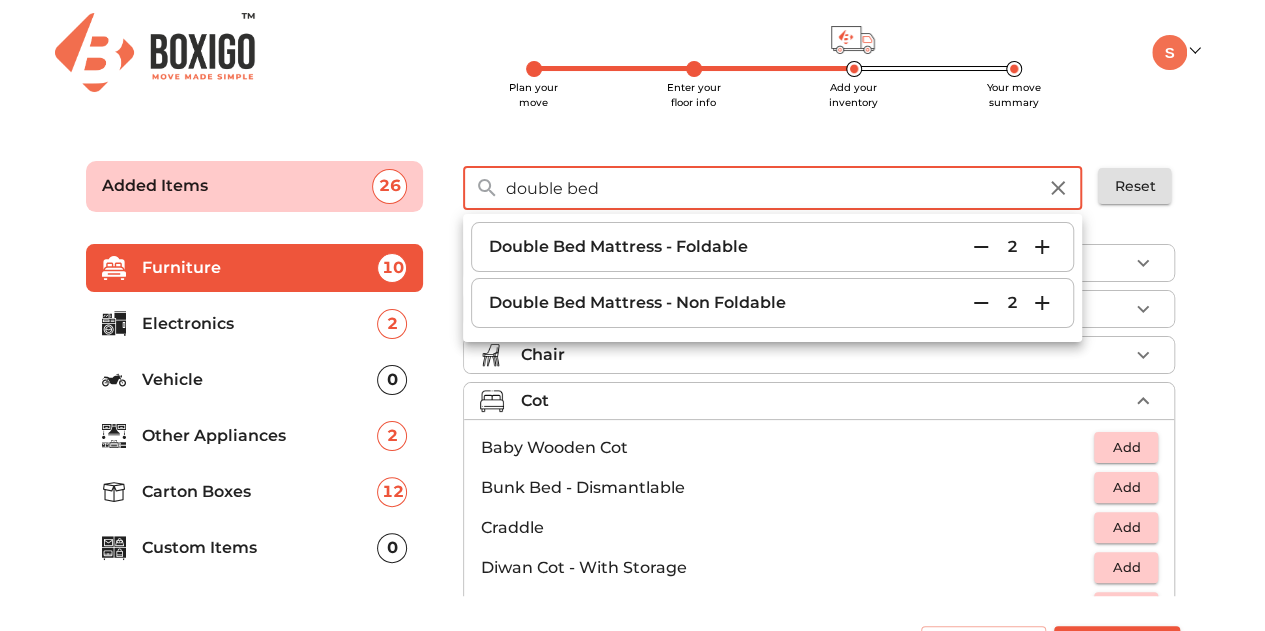 click on "double bed" at bounding box center [770, 188] 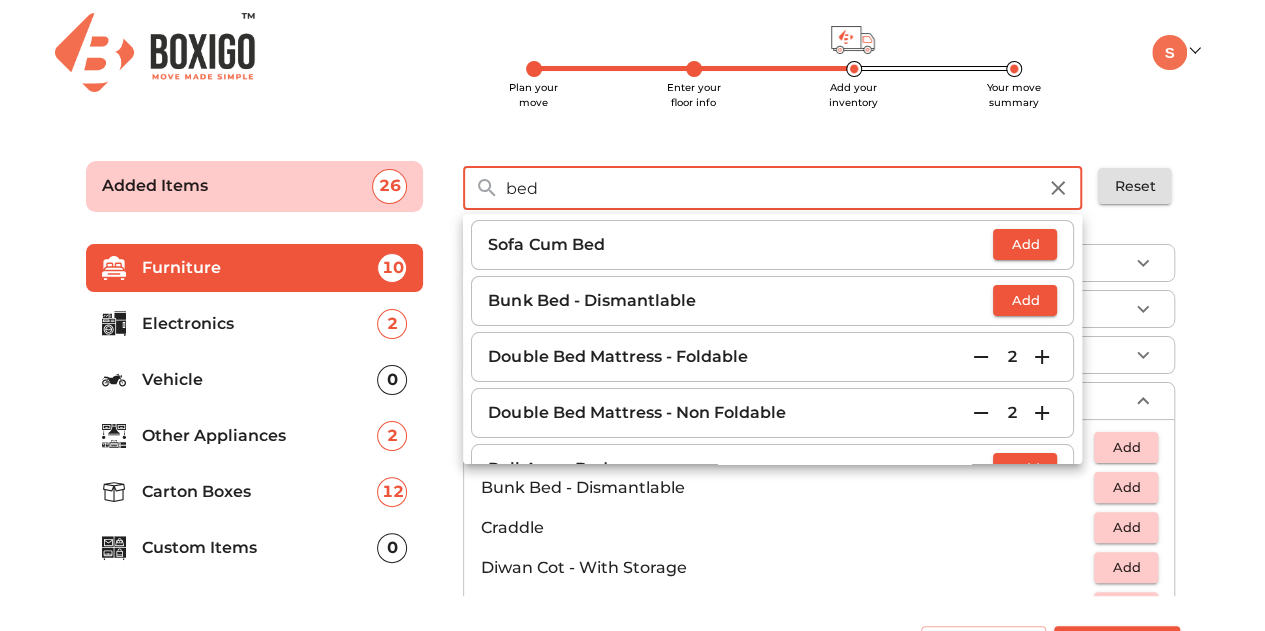 scroll, scrollTop: 5, scrollLeft: 0, axis: vertical 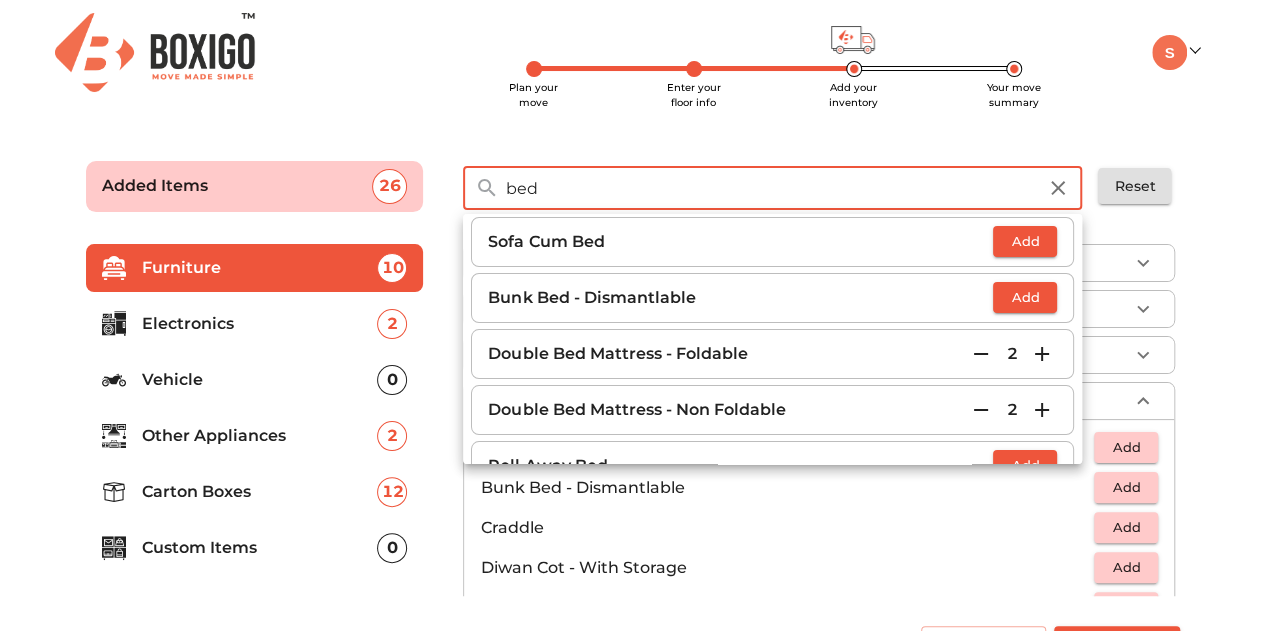 type on "bed" 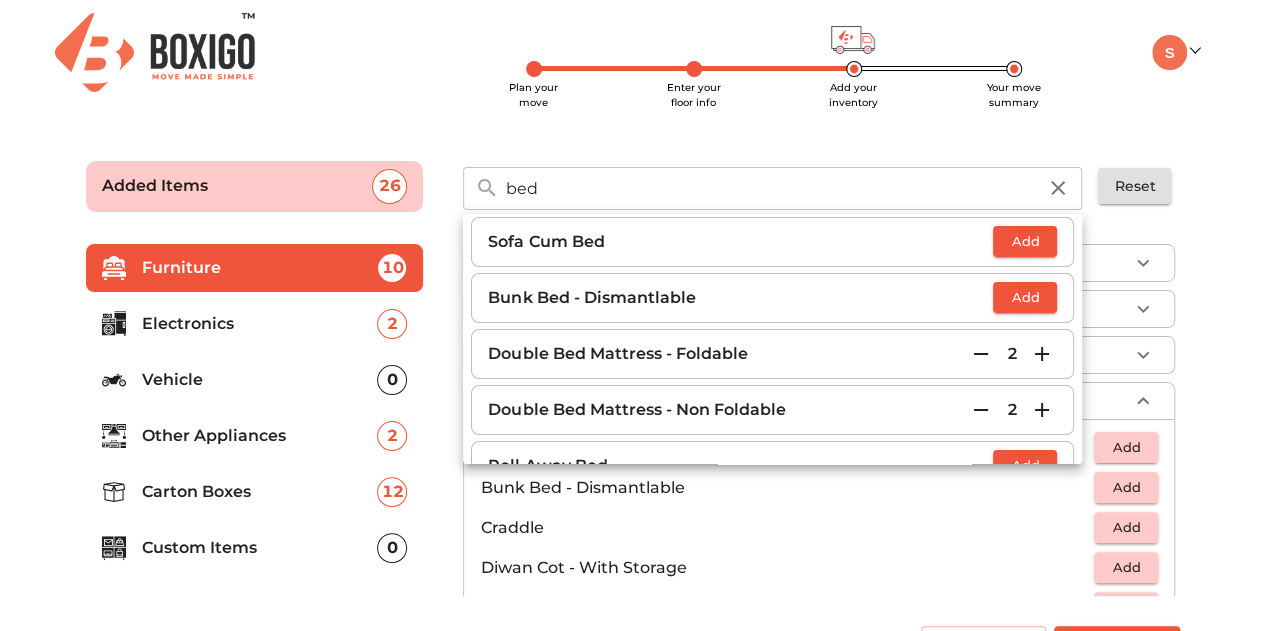 click on "Sofa Cum Bed Add Bunk Bed - Dismantlable Add Double Bed Mattress - Foldable Add Double Bed Mattress - Non Foldable 2 Roll Away Bed Add Single Bed Mattress Add Single Bed Mattress - Foldable Add Single Bed Mattress - Non Foldable 2 Single Bed Mattress - Thick Add Reset" at bounding box center [821, 180] 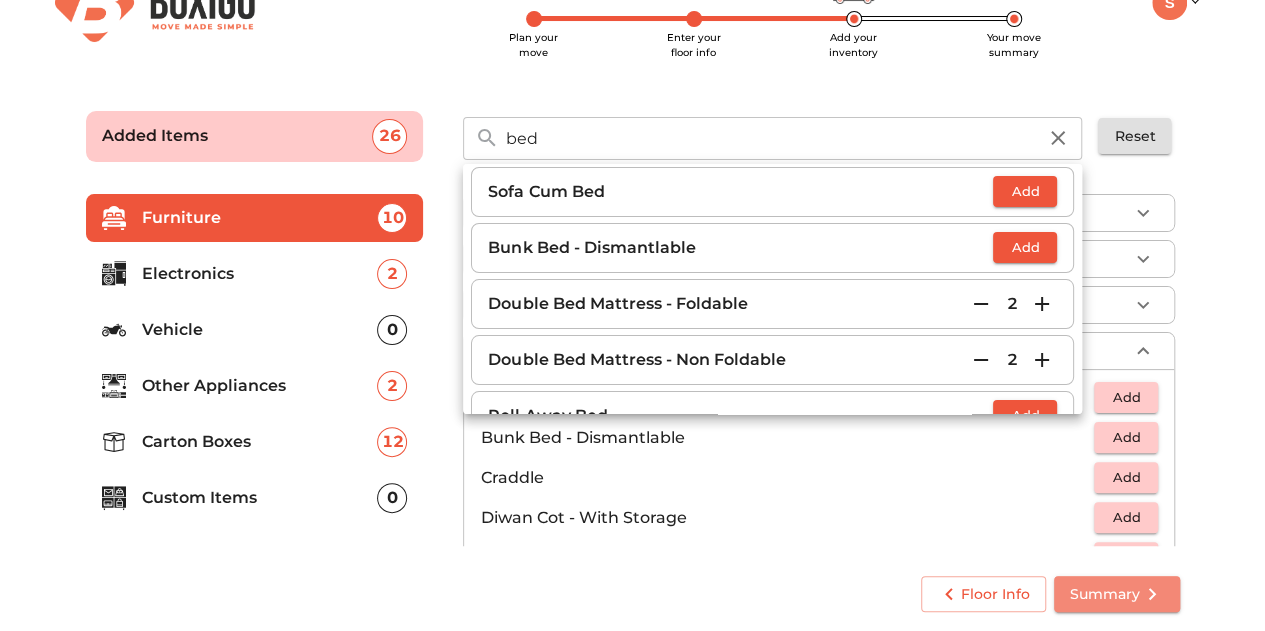 click on "Summary" at bounding box center [1117, 594] 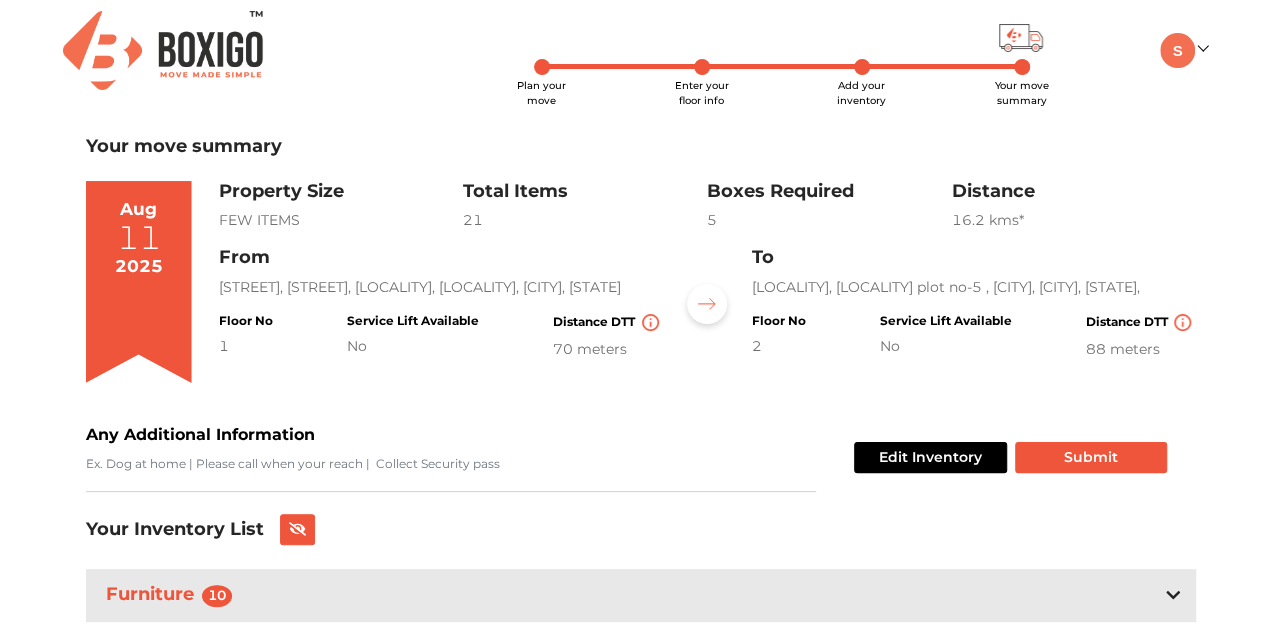 scroll, scrollTop: 291, scrollLeft: 0, axis: vertical 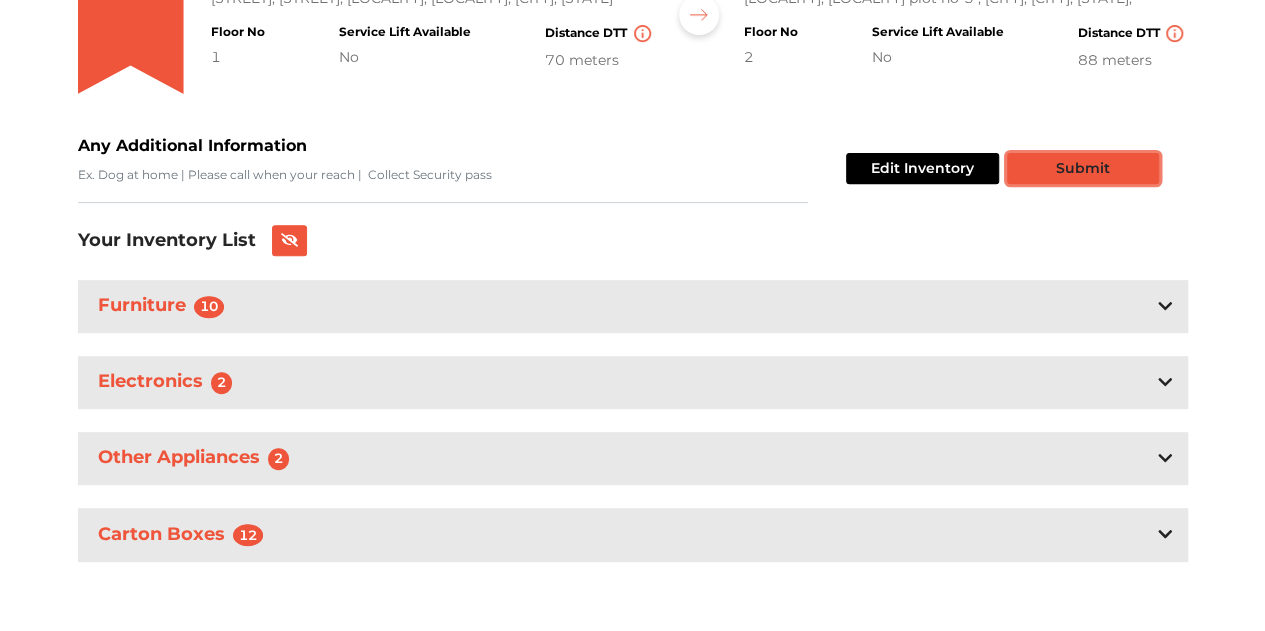 click on "Submit" at bounding box center (1083, 168) 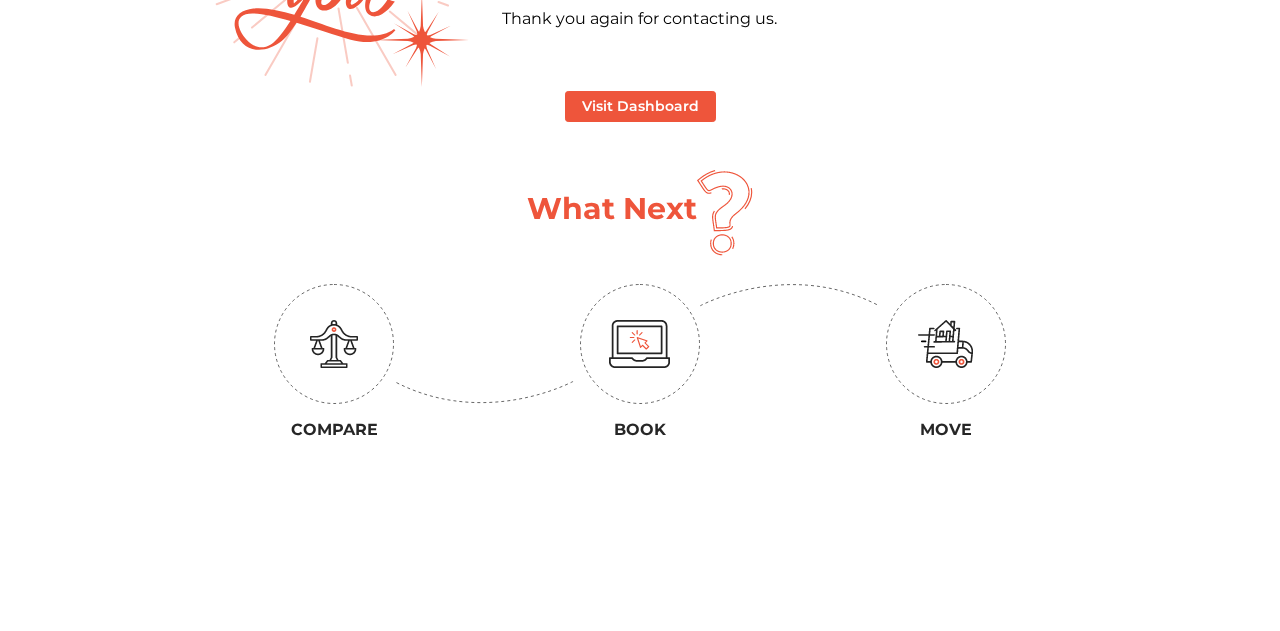 scroll, scrollTop: 0, scrollLeft: 0, axis: both 